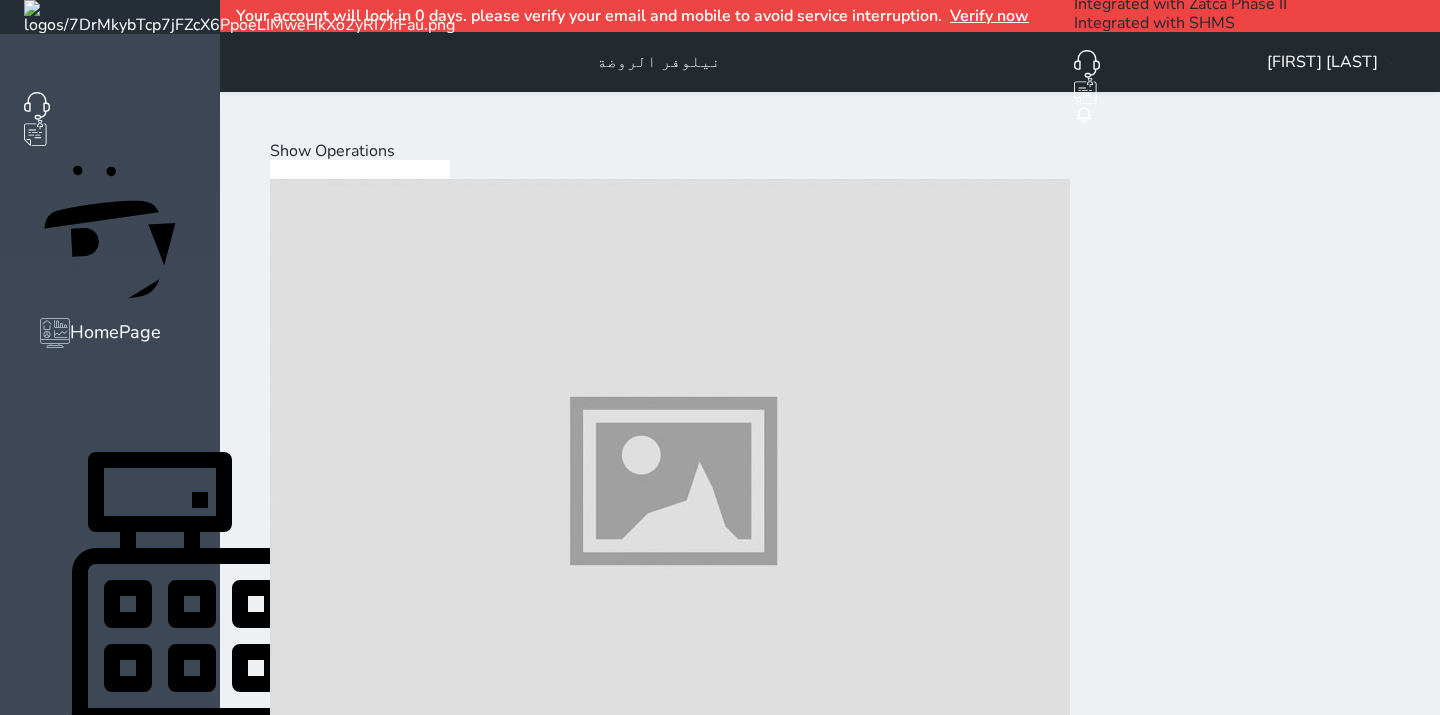 scroll, scrollTop: 0, scrollLeft: 0, axis: both 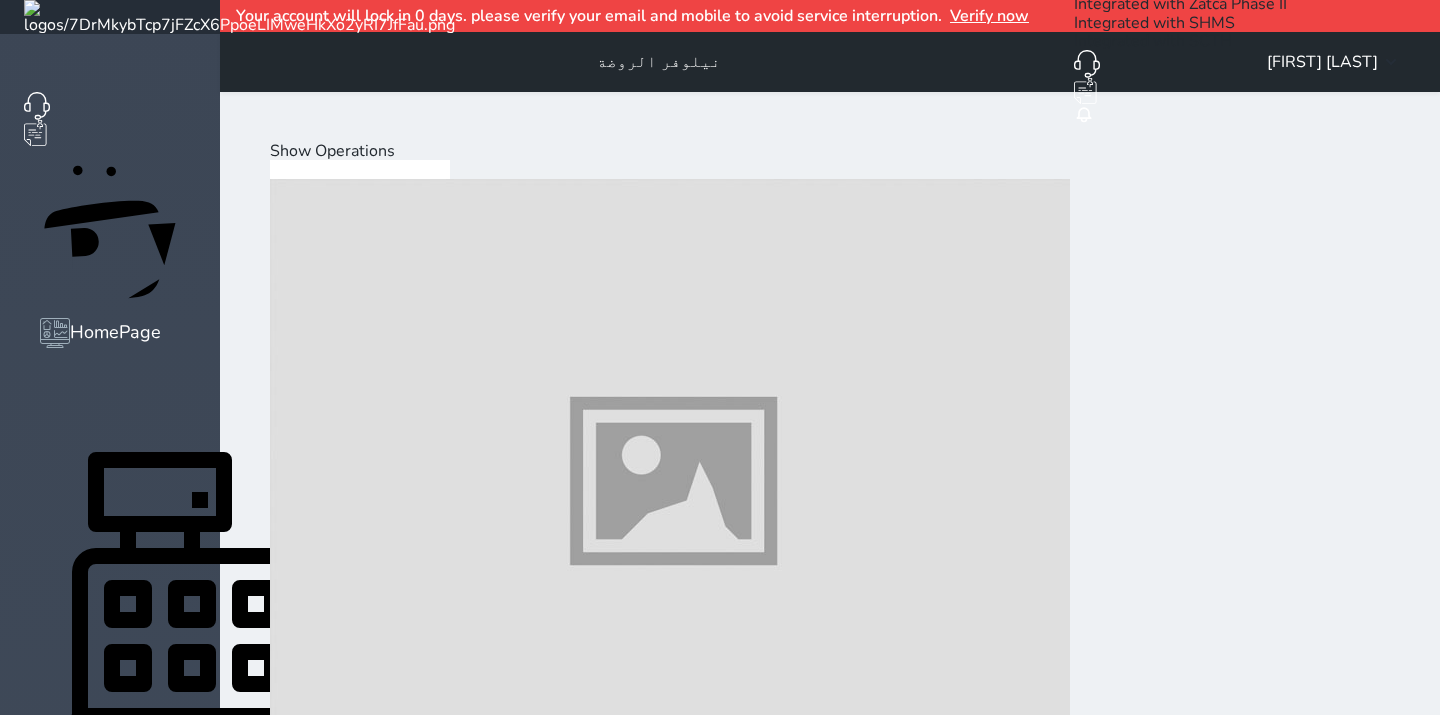 click at bounding box center (670, 22813) 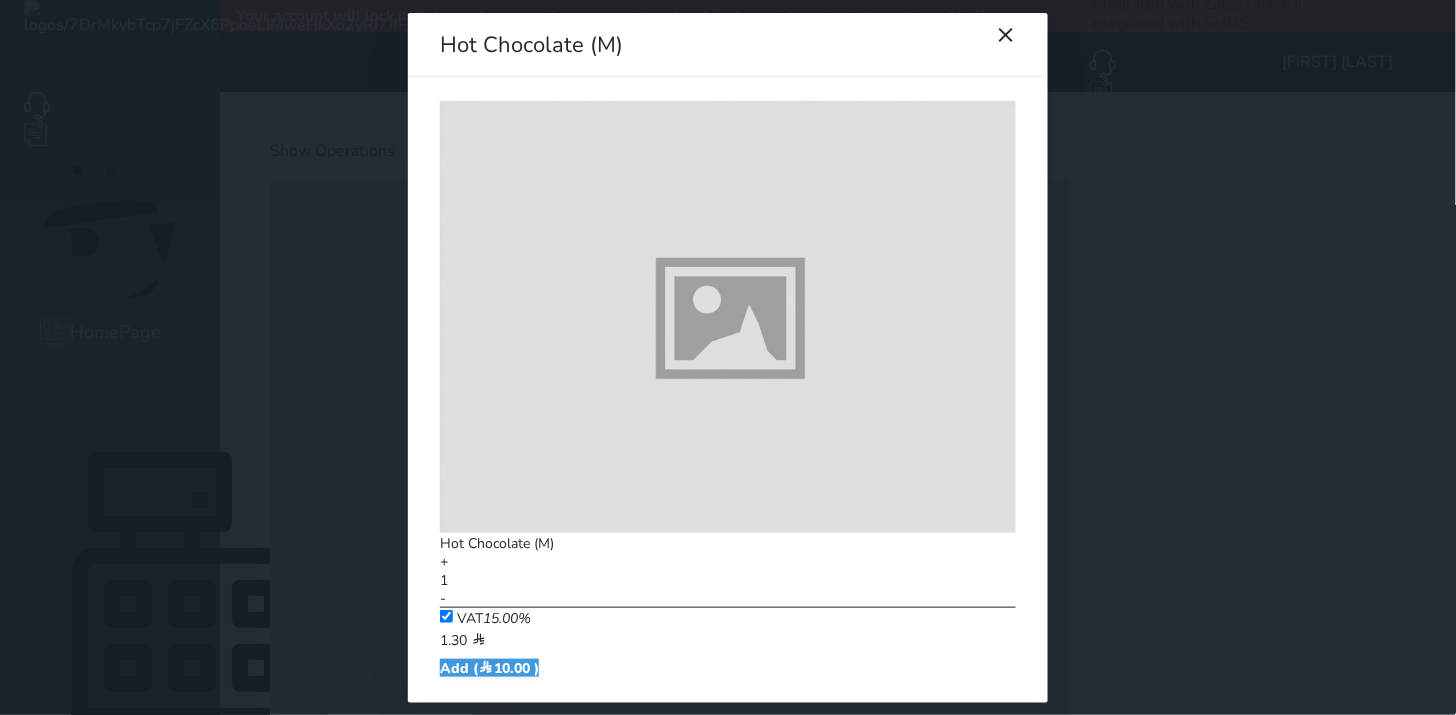 click on "Hot Chocolate (M)                 Hot Chocolate (M)     +   1   -
VAT  15.00%   1.30       Add  (    10.00 )" at bounding box center [728, 357] 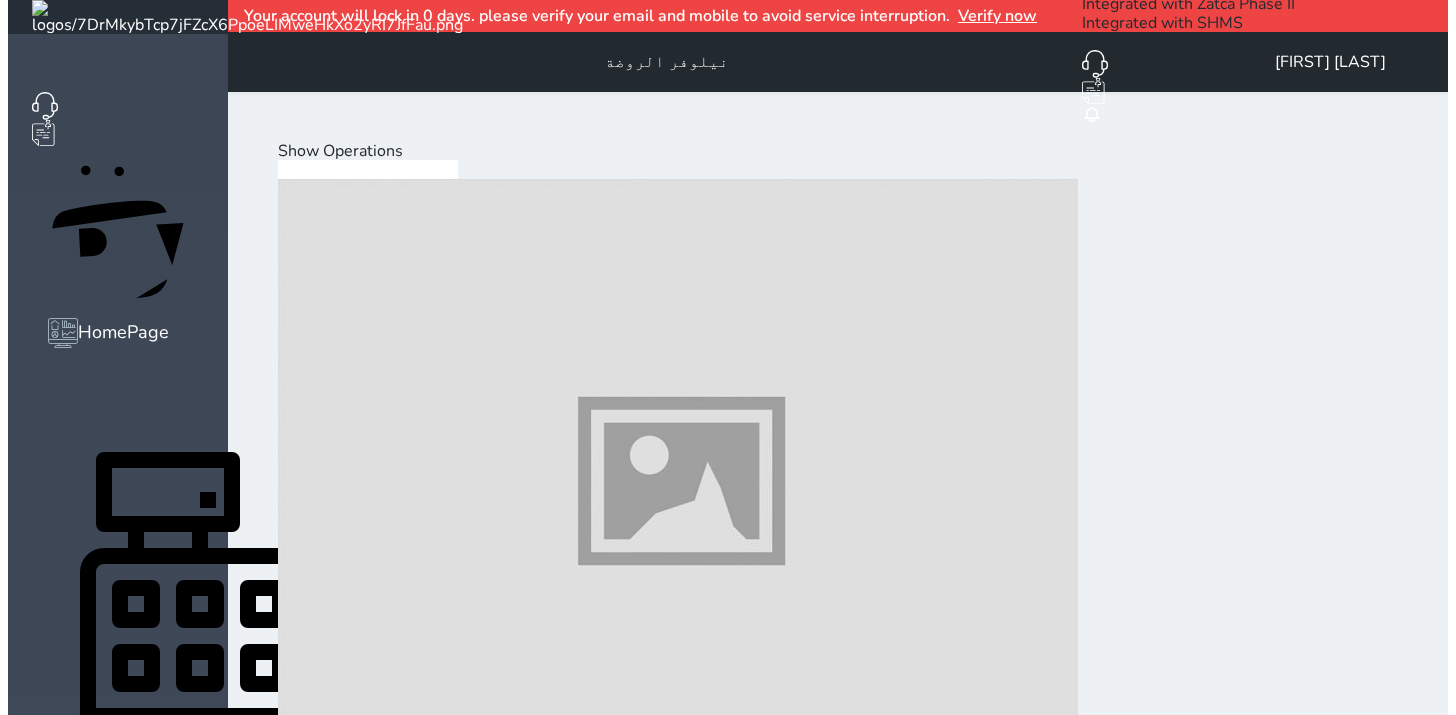 scroll, scrollTop: 75, scrollLeft: 0, axis: vertical 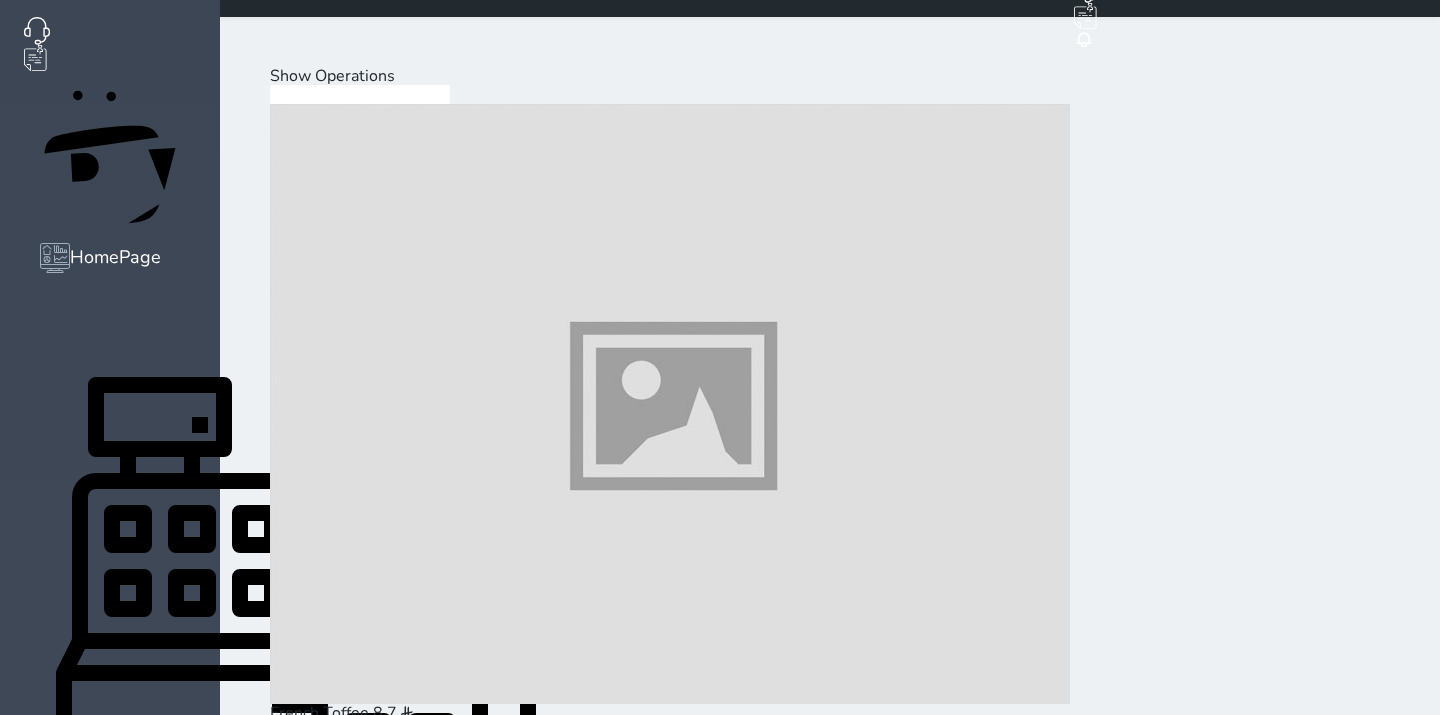 click on "Show Operations         French Toffee   8.7     Chocolate Milk (L)   12.17     French Mocha (M)   8.7     French Mocha (L)   12.17     French Latte (M)   8.7     French Latte (L)   12.17     French White Mocha (M)   8.7     French White Mocha (L)   12.17     Nirvana (M)   8.7     Nirvana (L)   12.17     Chocolate Milk (M)   8.7     Steam Milk (M)   6.1     Steam Milk (L)   7.83     Ginger Milk (L)   7.83     Turkish Coffee (M)   4.35     Turkish Coffee (L)   6.1     French Coffee (L)   6.1     Arabic Coffee Pot (L)   14.8     Dates (M)   5.22     Caramel (M)   8.7     Espresso (L)   6.96     Cappuccino (M)   6.1     Cappuccino (L)   7.83     Cream Cappuccino (M)   6.1     Cream Cappuccino (L)   7.83     Latte (M)   6.1     Latte (L)   7.83     Mocha (M)   8.7     Mocha (L)   12.17     Espresso (M)   5.2     Caramel (L)   12.17     Black Tea (L)   5.22     Green Tea (L)   5.22     Tropicana Tea (L)   5.22     Turkish Tea (L)   5.22     Tea Kettle (L)   10.43     Hot Chocolate (M)   8.7     Hot Chocolate (L)" at bounding box center [830, 12011] 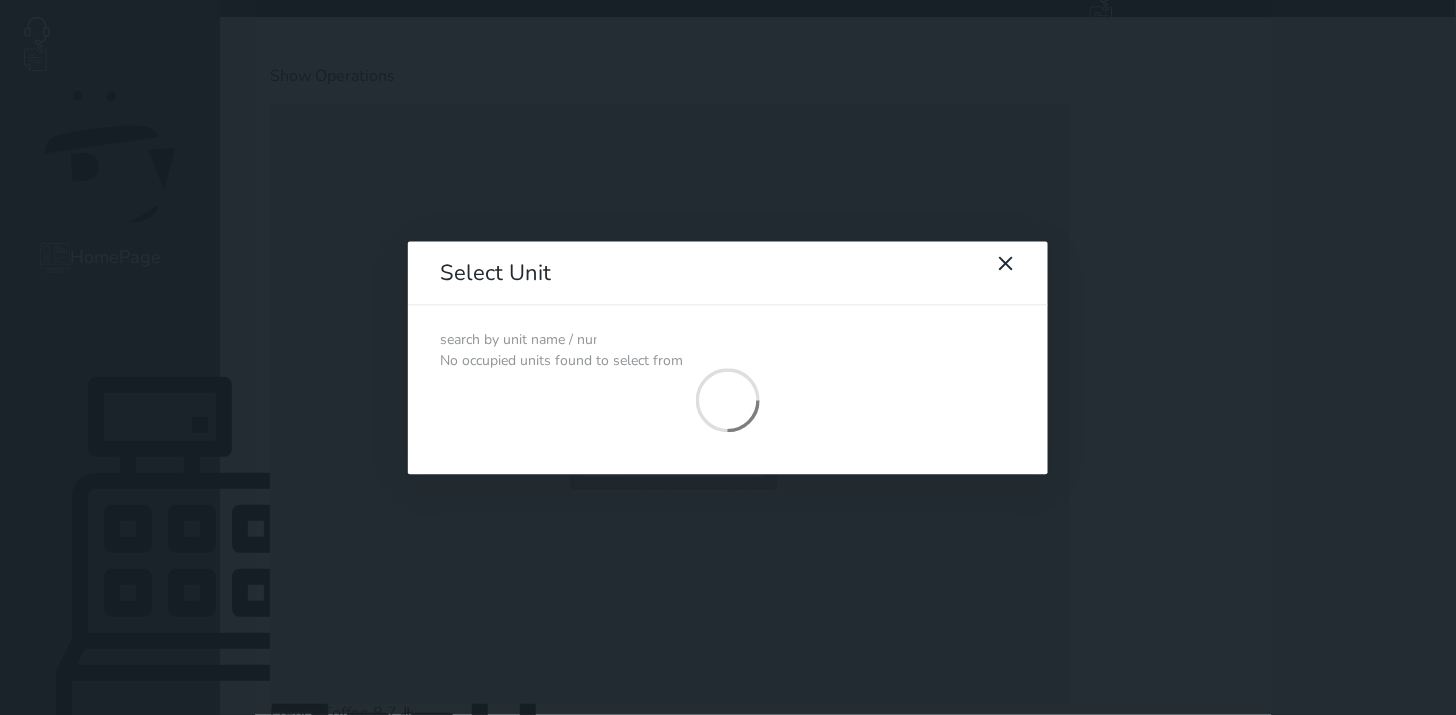 click at bounding box center (518, 340) 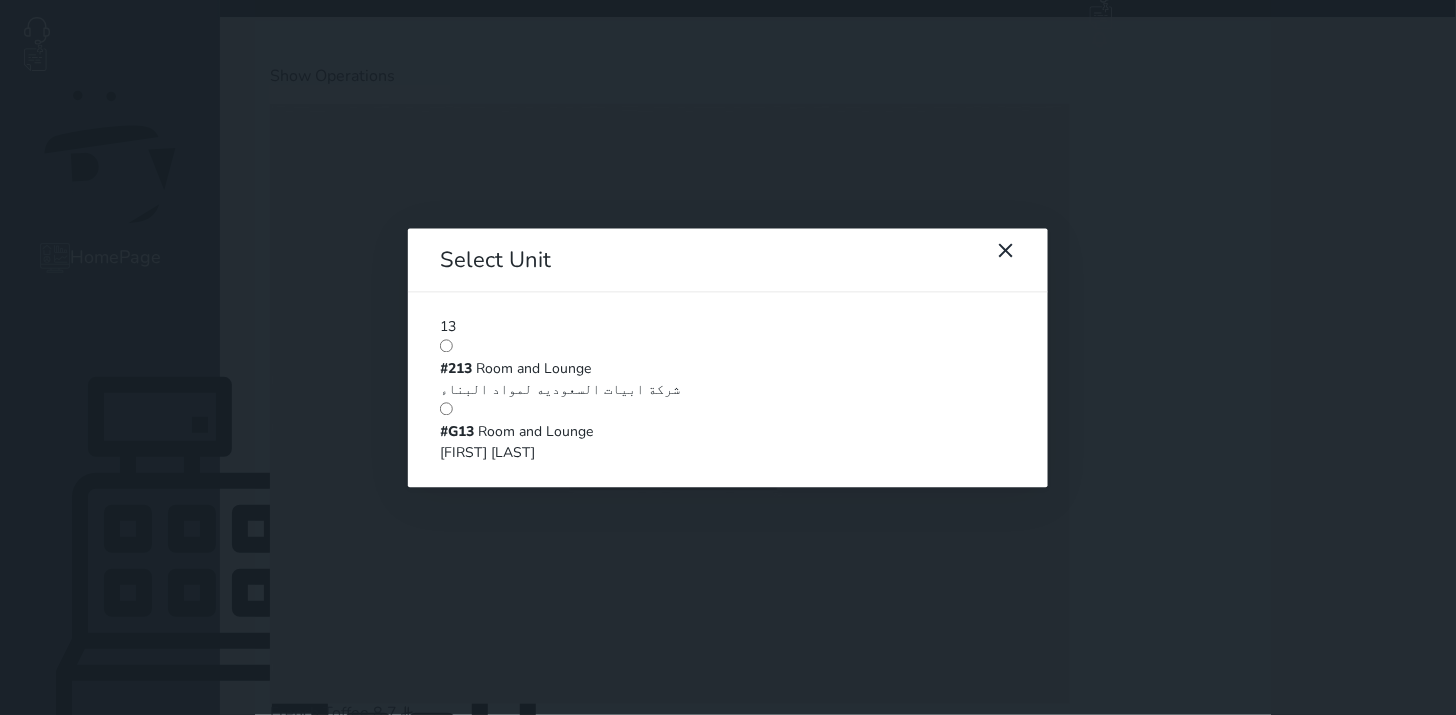 type on "13" 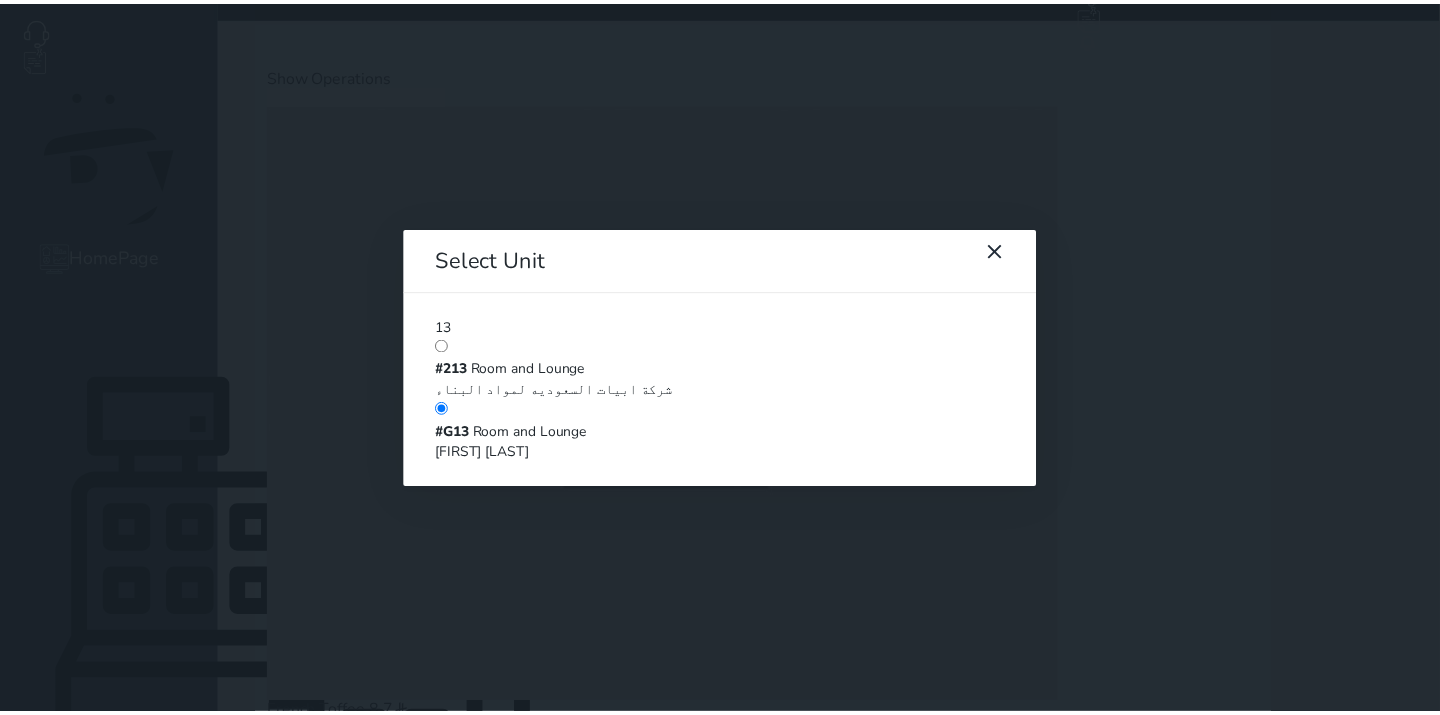 scroll, scrollTop: 31, scrollLeft: 0, axis: vertical 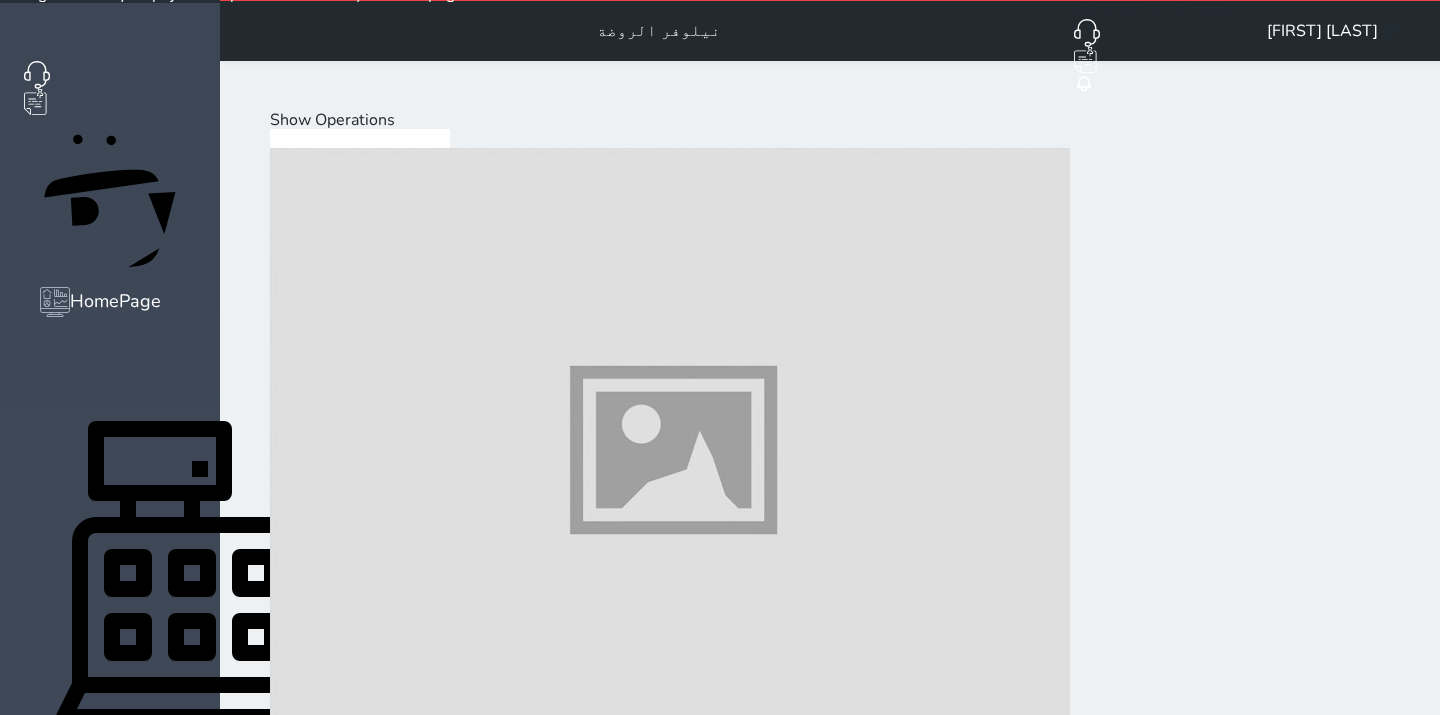 drag, startPoint x: 200, startPoint y: 638, endPoint x: 238, endPoint y: 561, distance: 85.86617 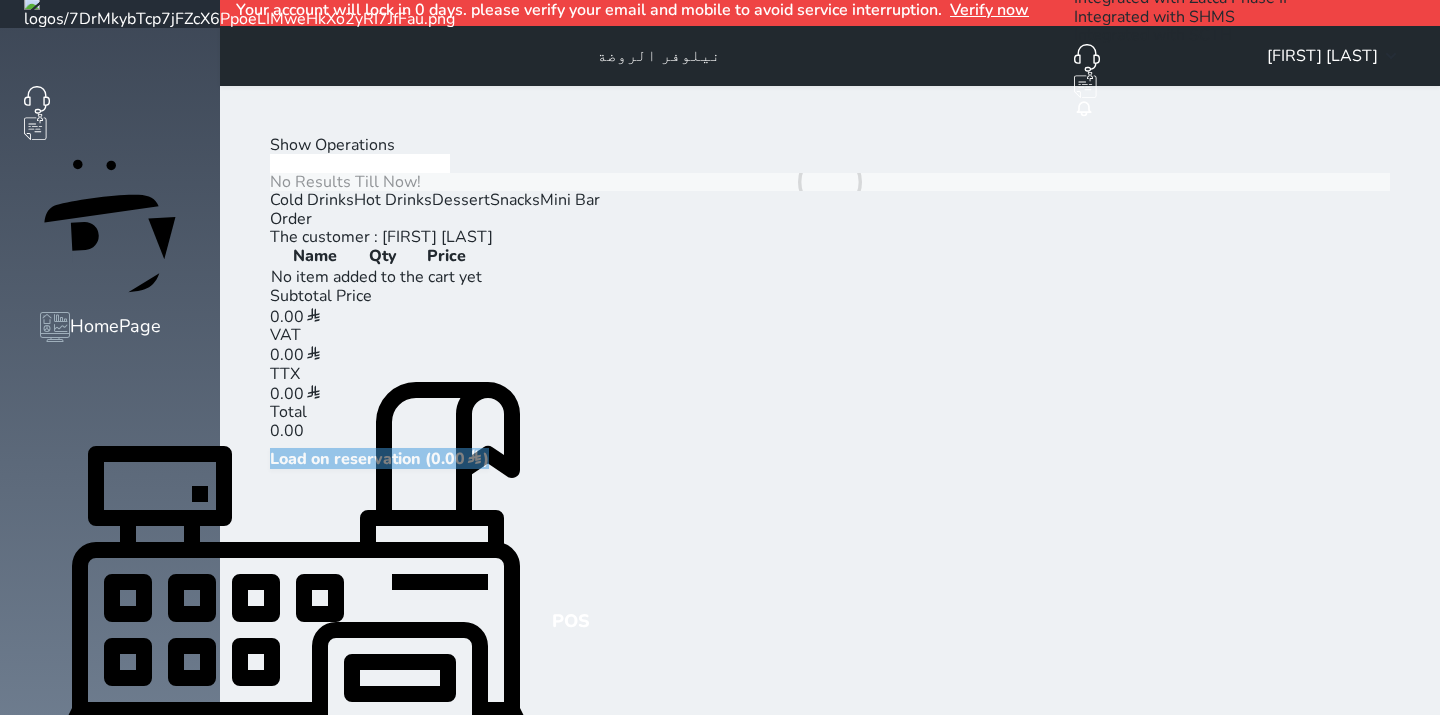 scroll, scrollTop: 0, scrollLeft: 0, axis: both 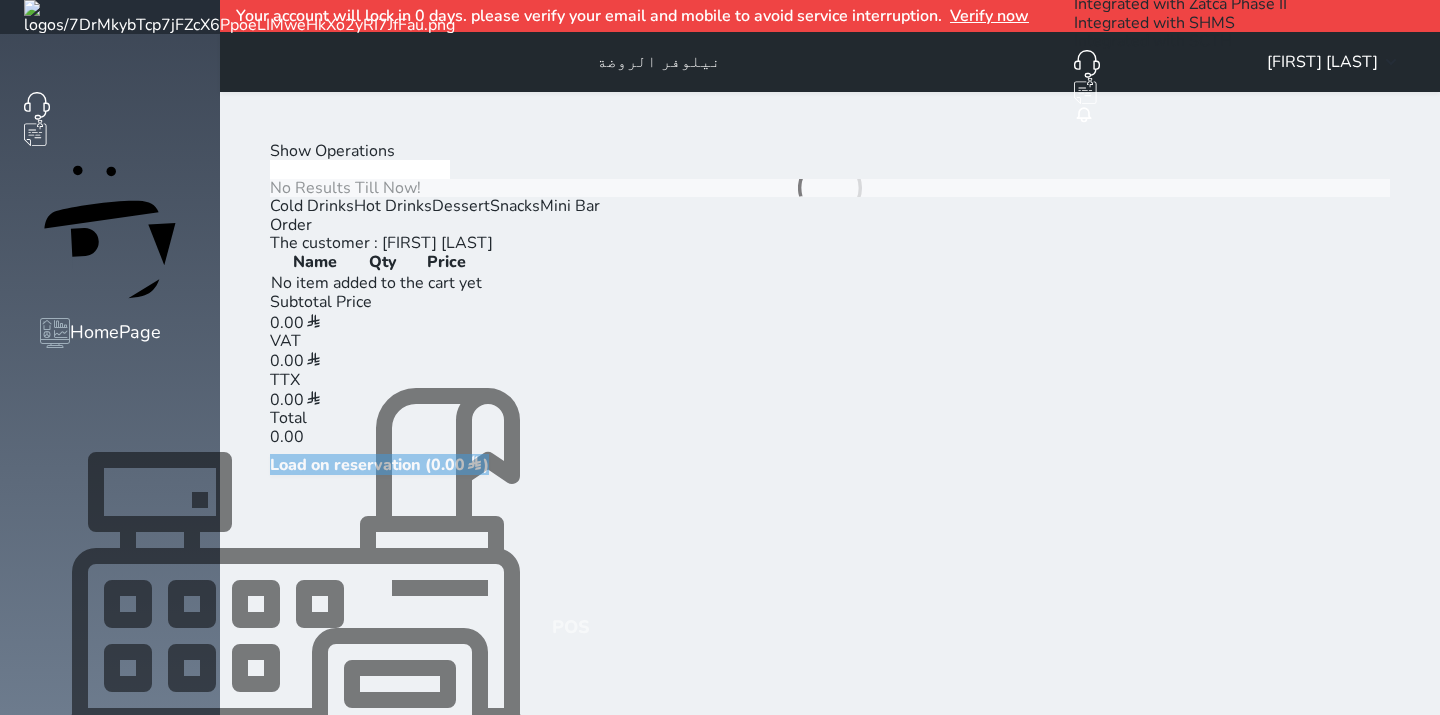 click at bounding box center (296, 628) 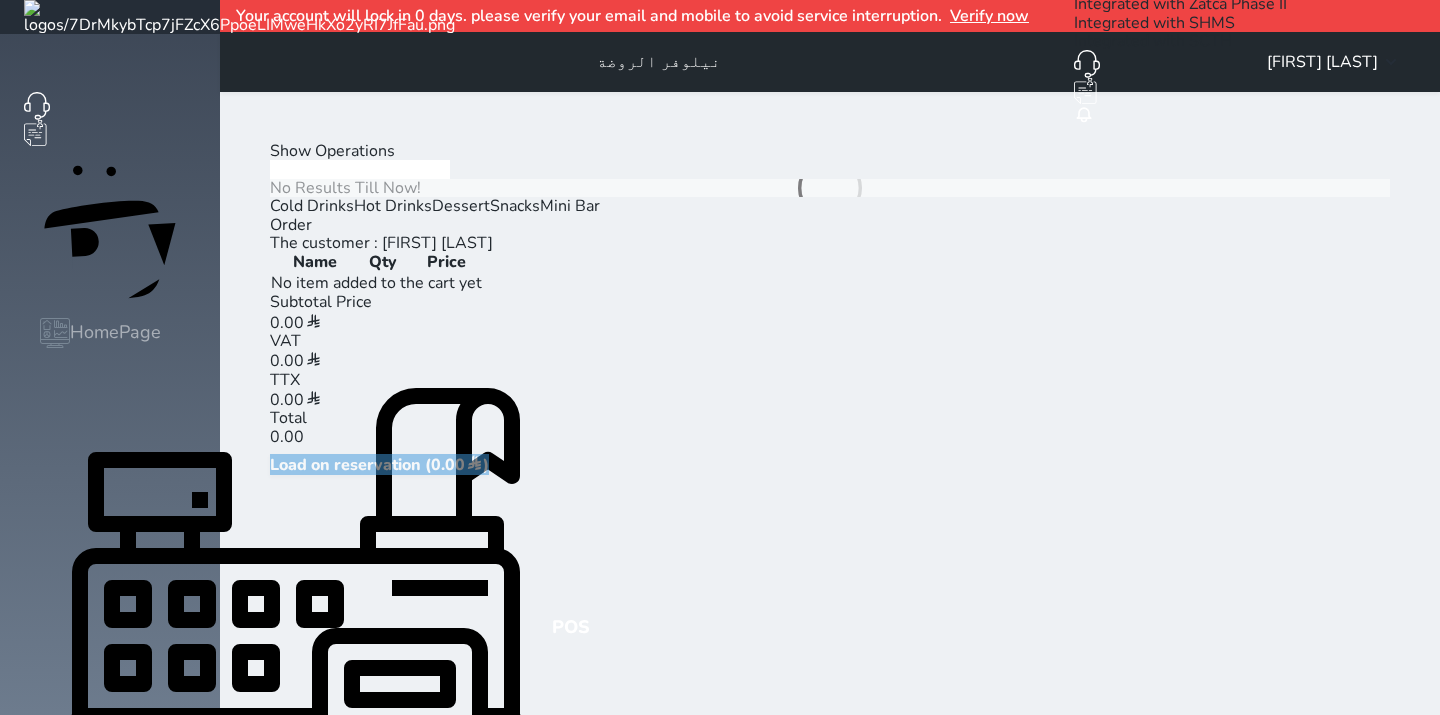 click on "HomePage" at bounding box center [115, 332] 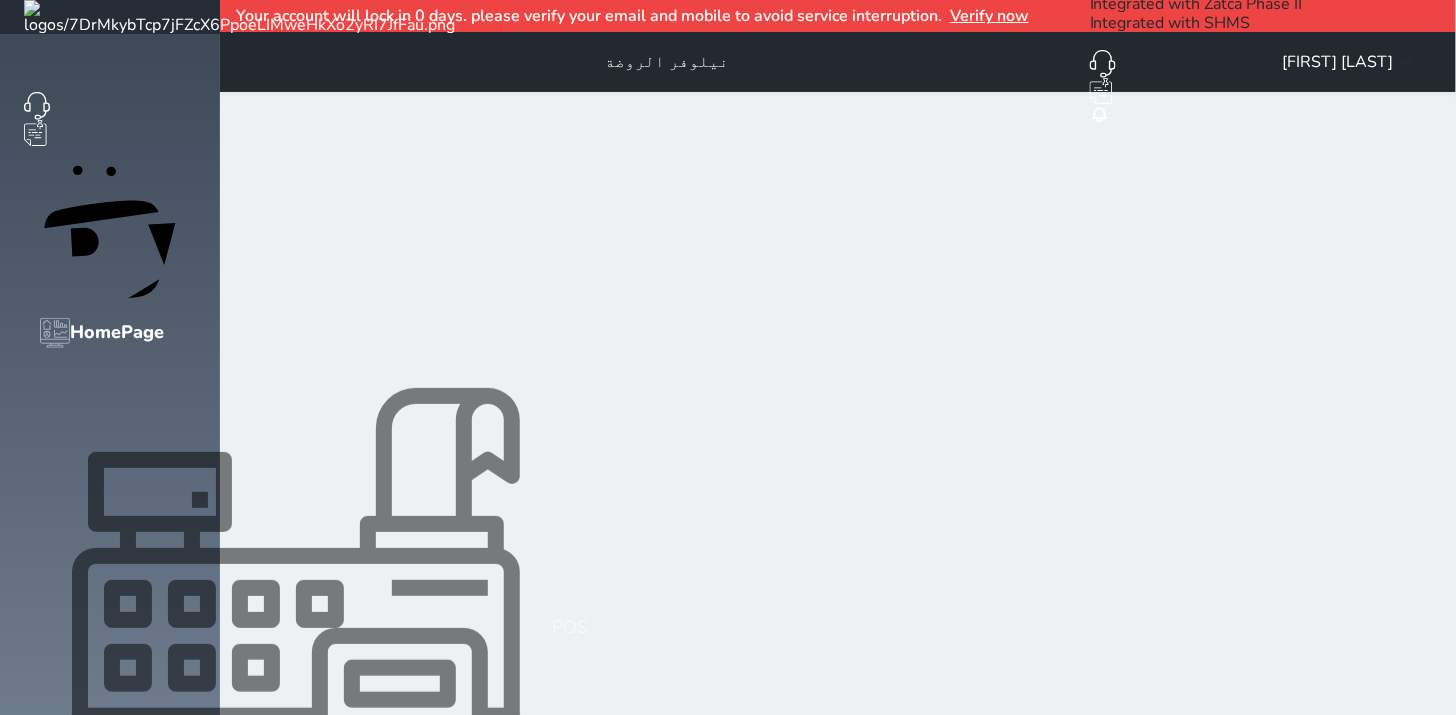 click 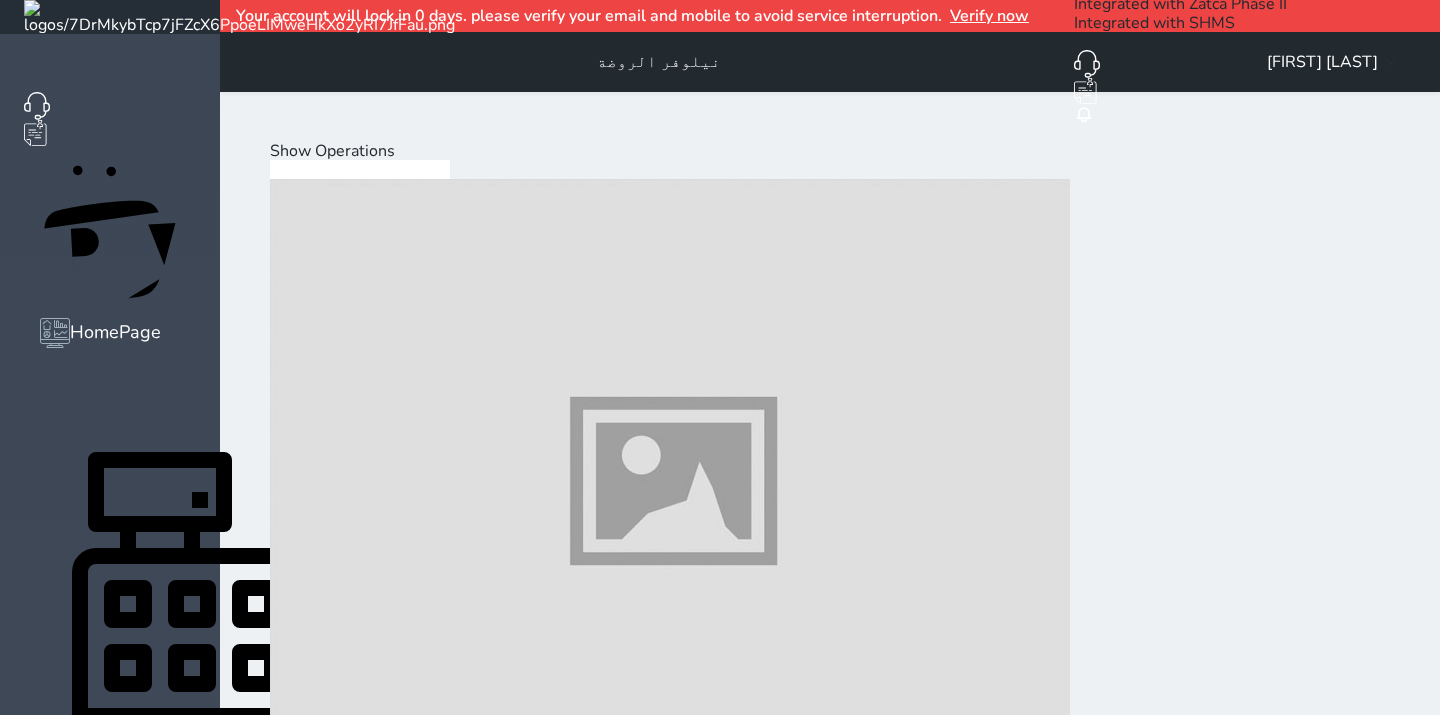 click on "Select Customer" at bounding box center [331, 20077] 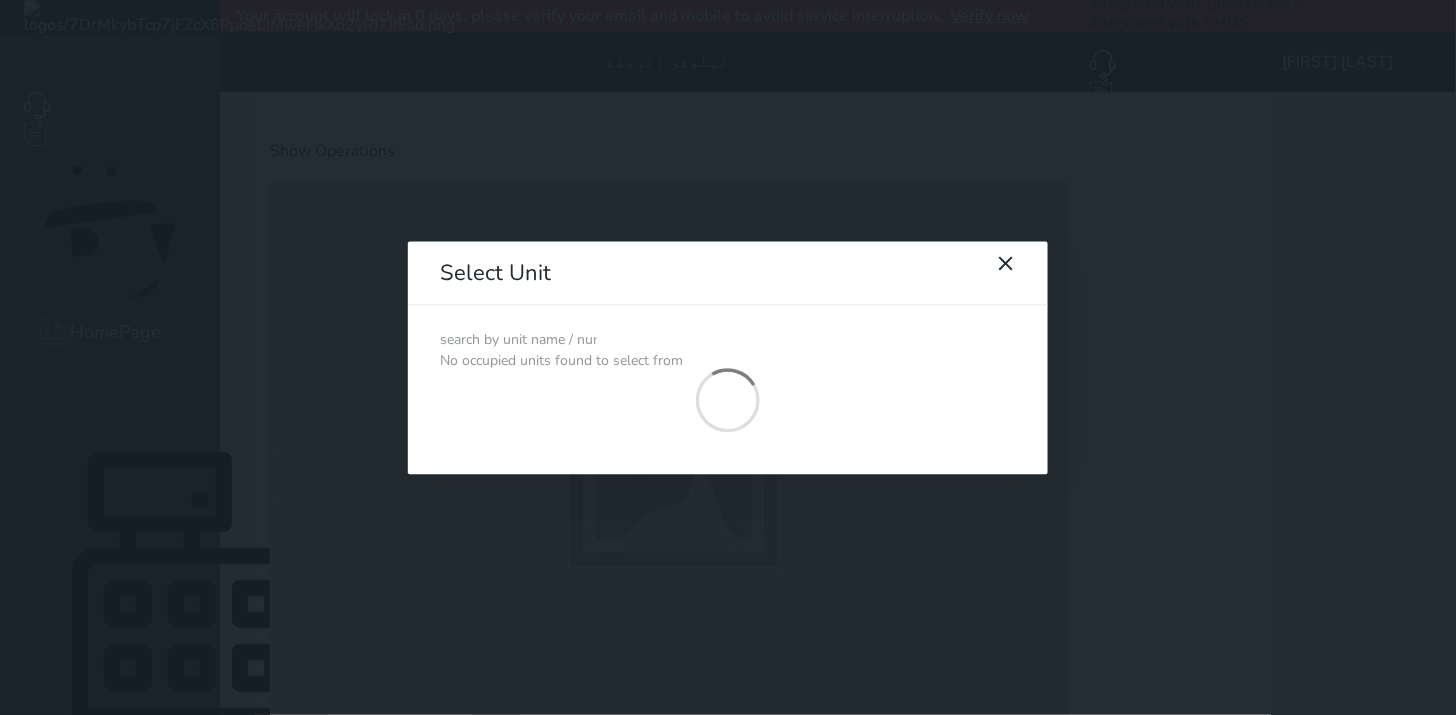 click at bounding box center [518, 340] 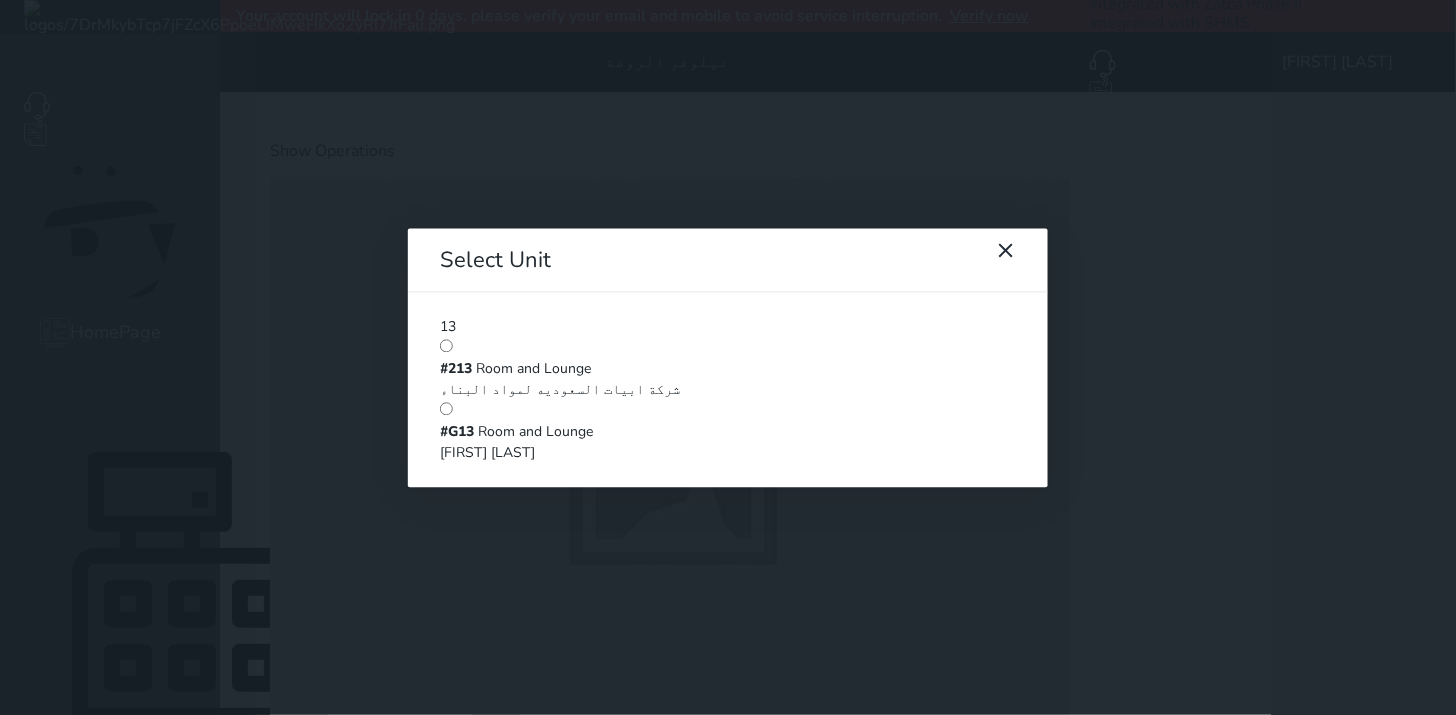 type on "13" 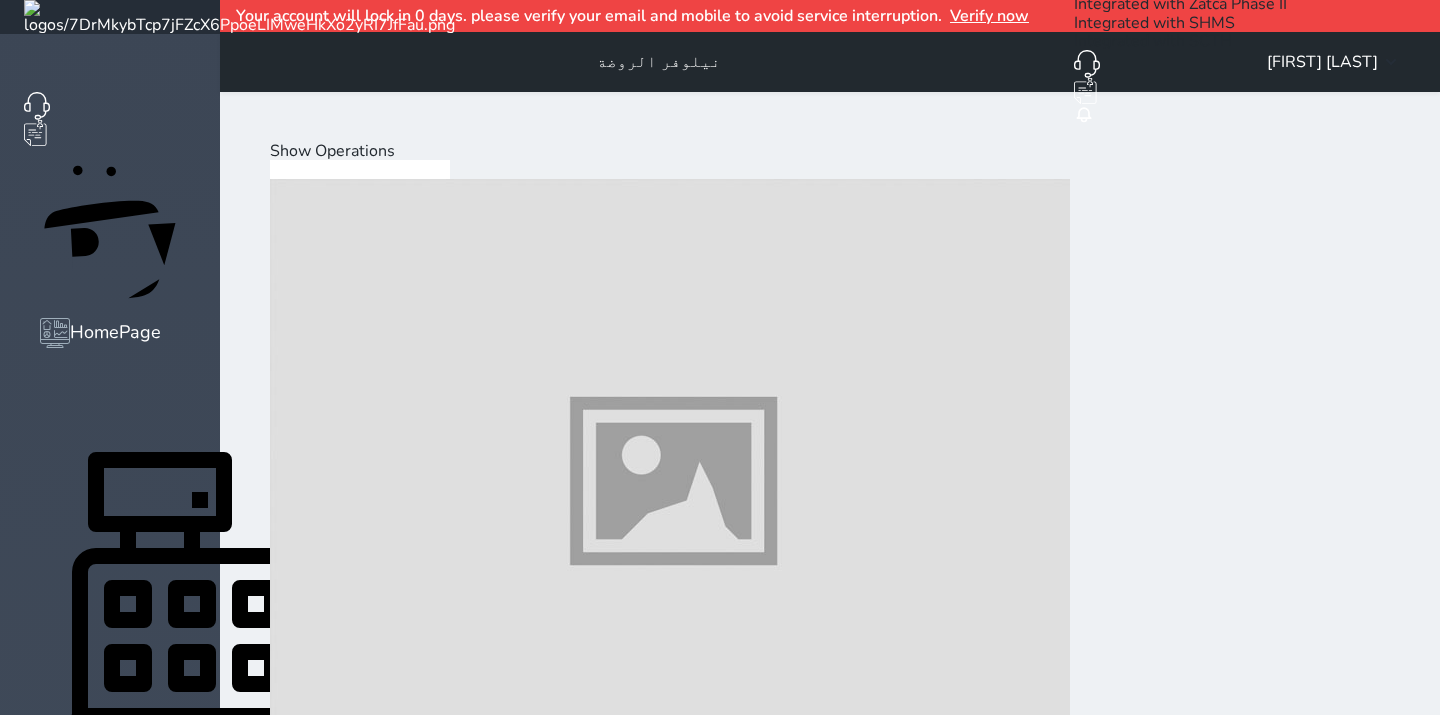 click at bounding box center [670, 1099] 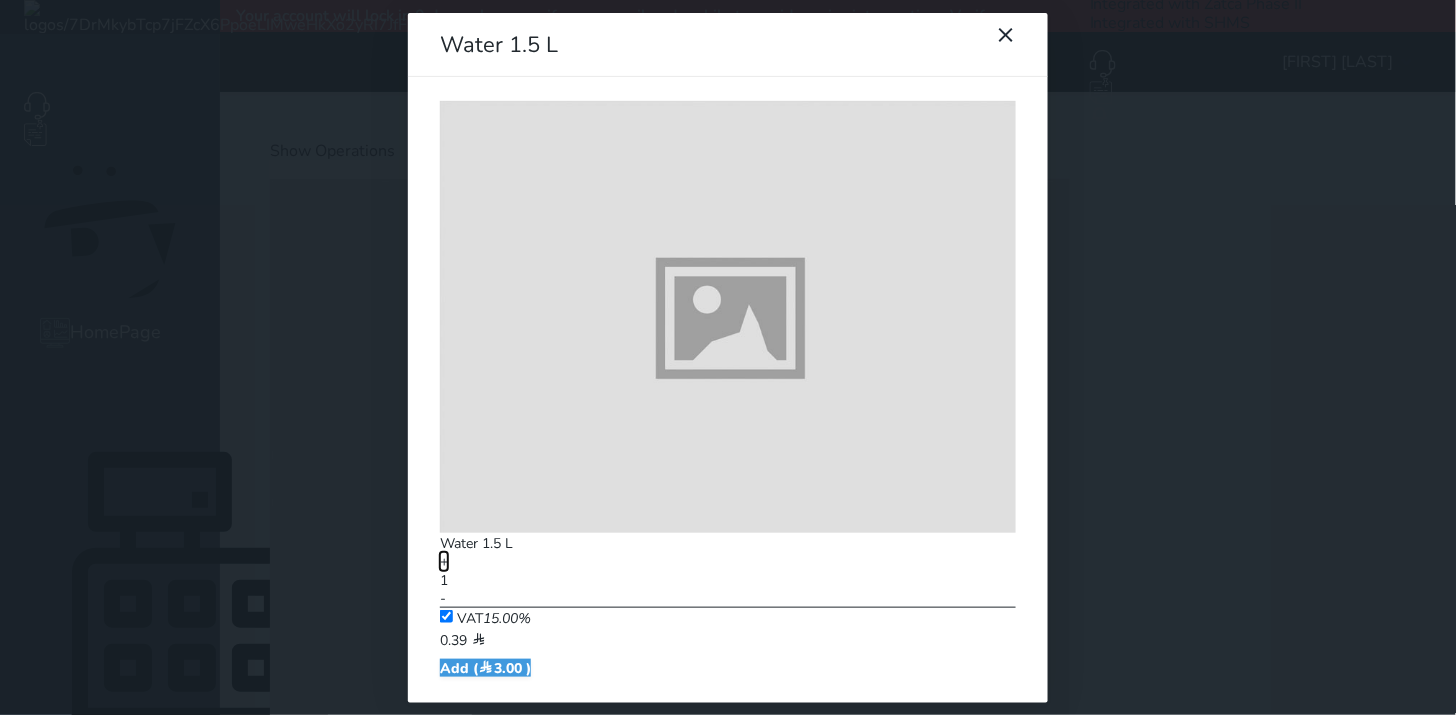 click on "+" at bounding box center (444, 561) 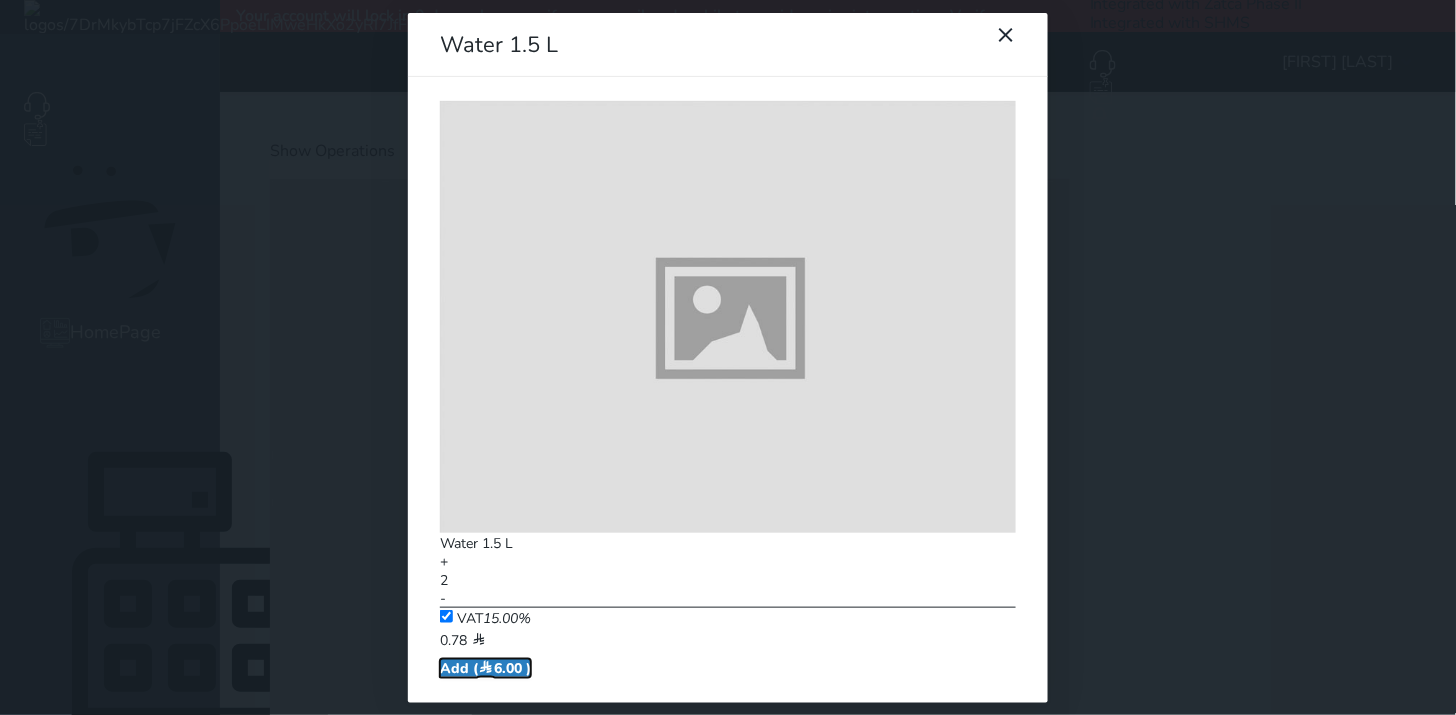 drag, startPoint x: 747, startPoint y: 423, endPoint x: 778, endPoint y: 415, distance: 32.01562 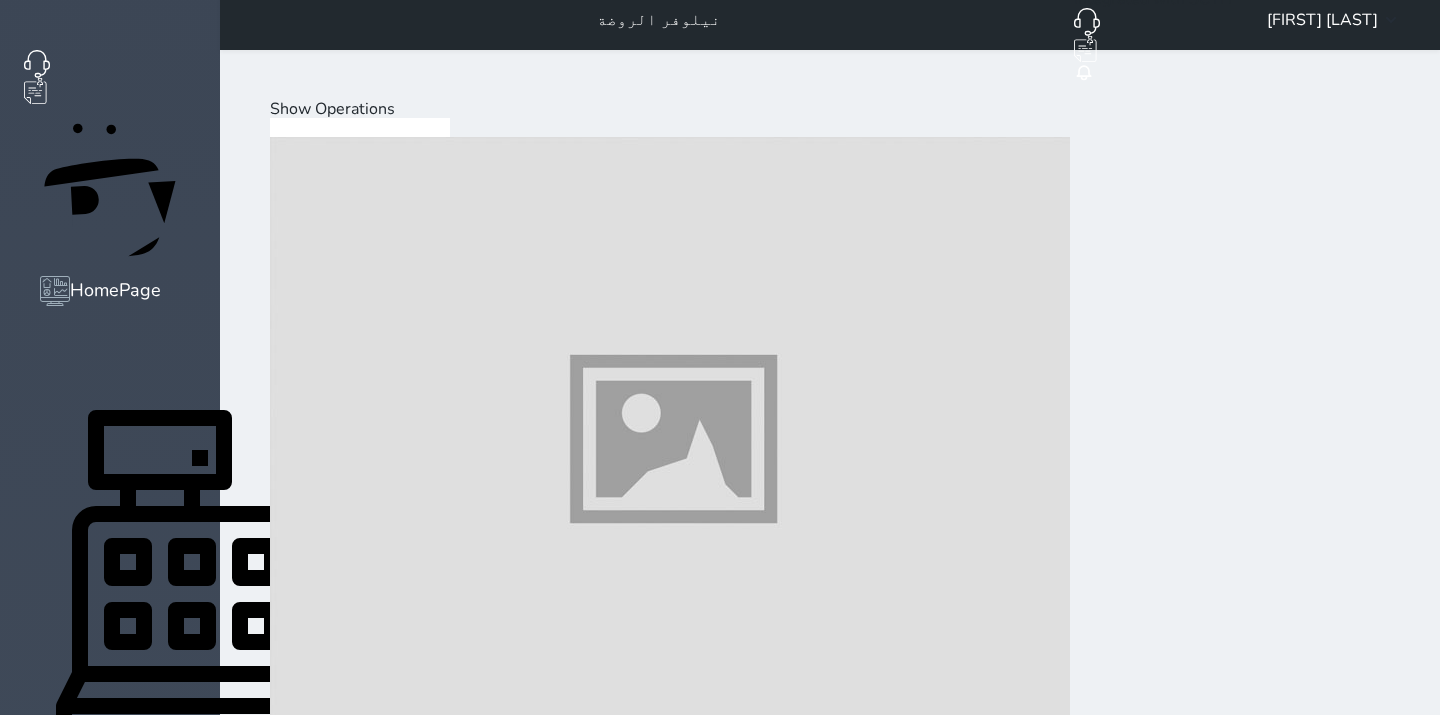 scroll, scrollTop: 65, scrollLeft: 0, axis: vertical 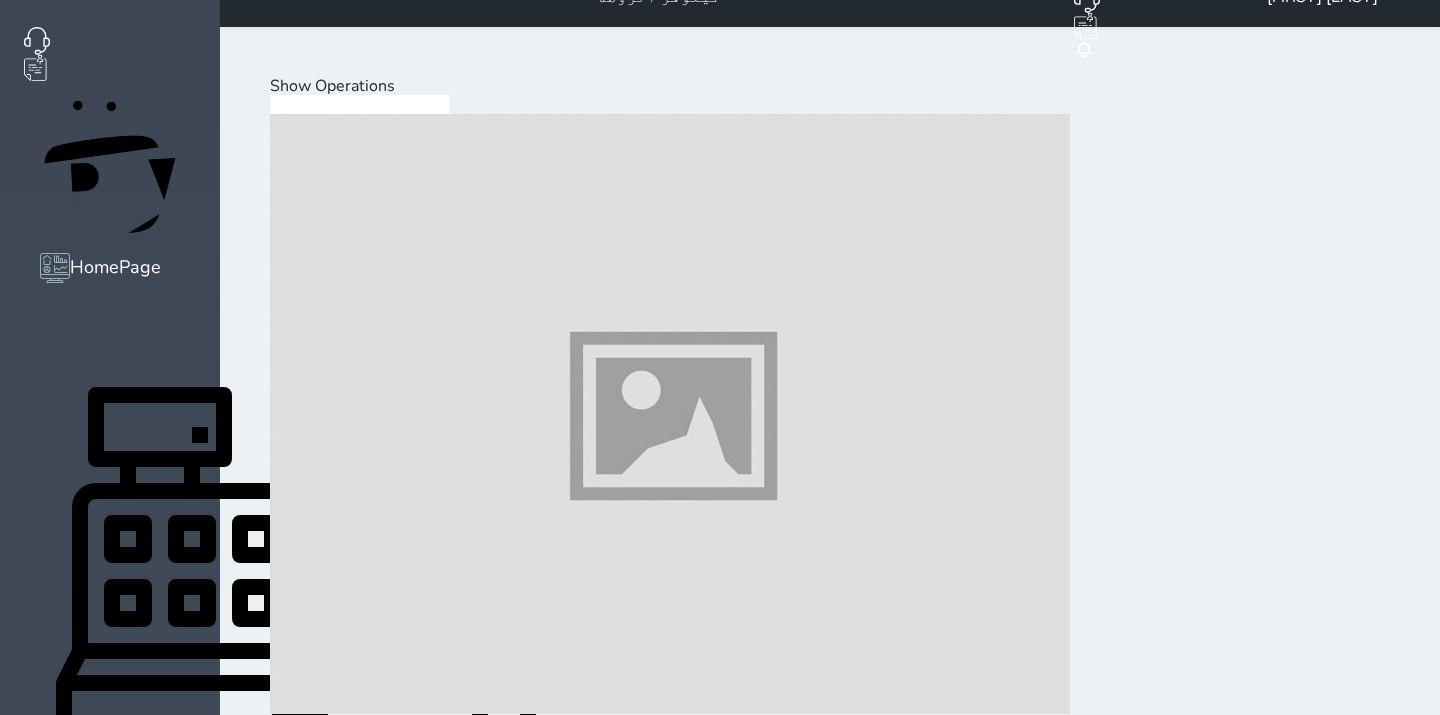 click on "Load on reservation (6.00  )" at bounding box center (379, 20303) 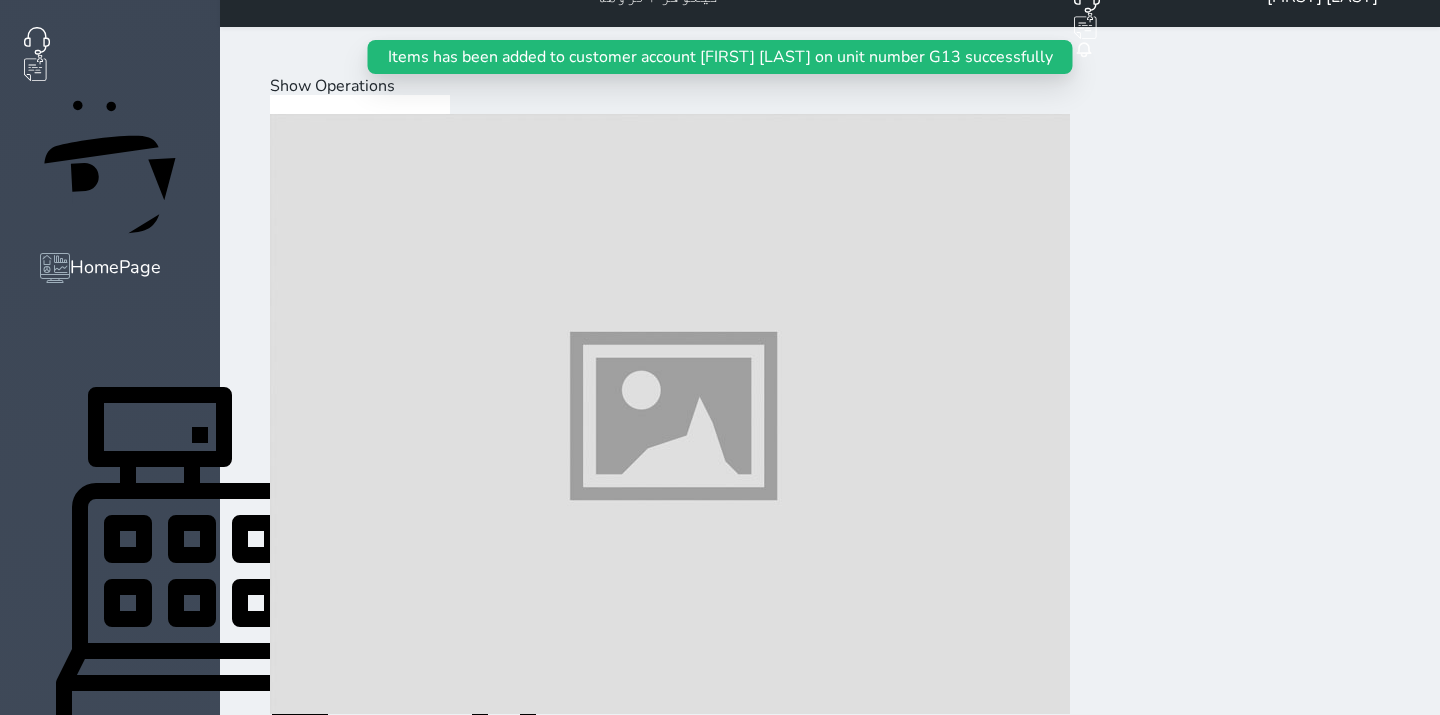 scroll, scrollTop: 0, scrollLeft: 0, axis: both 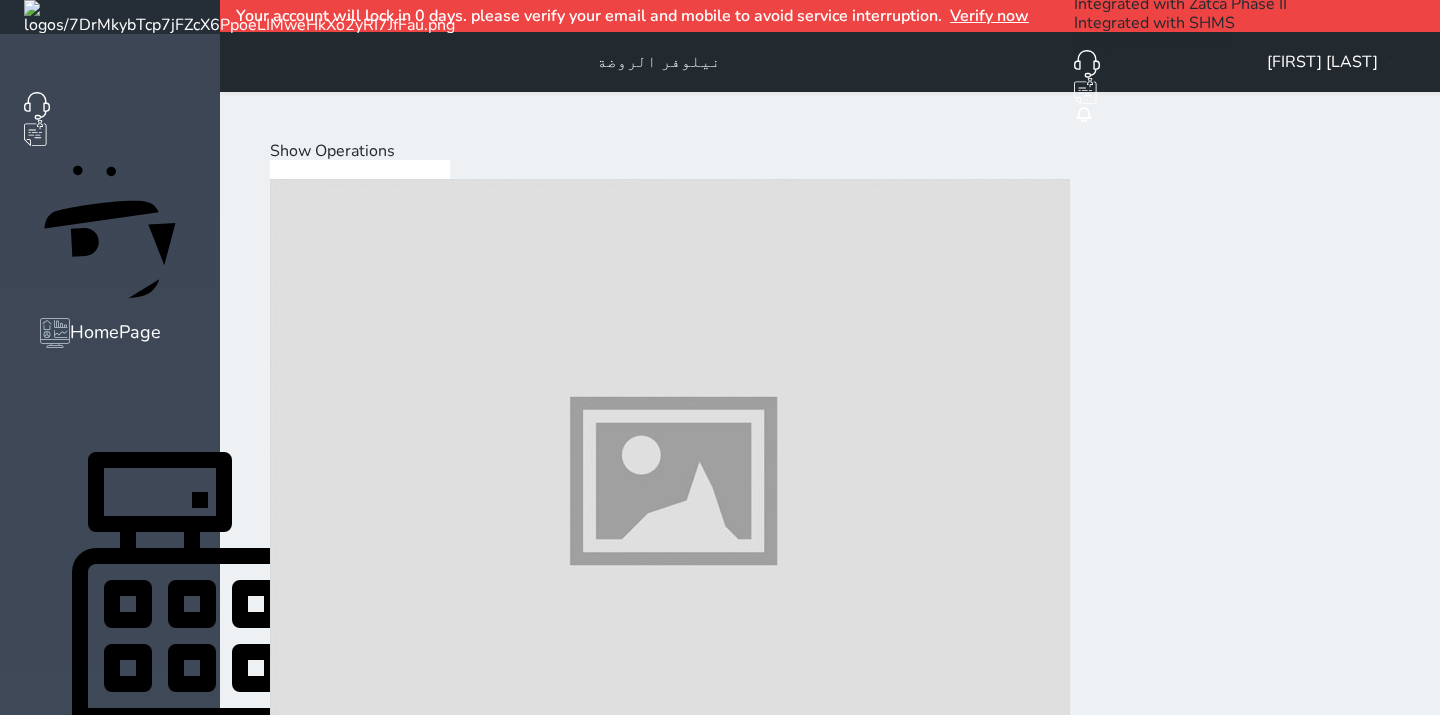 click on "Hot Drinks" at bounding box center [393, 20040] 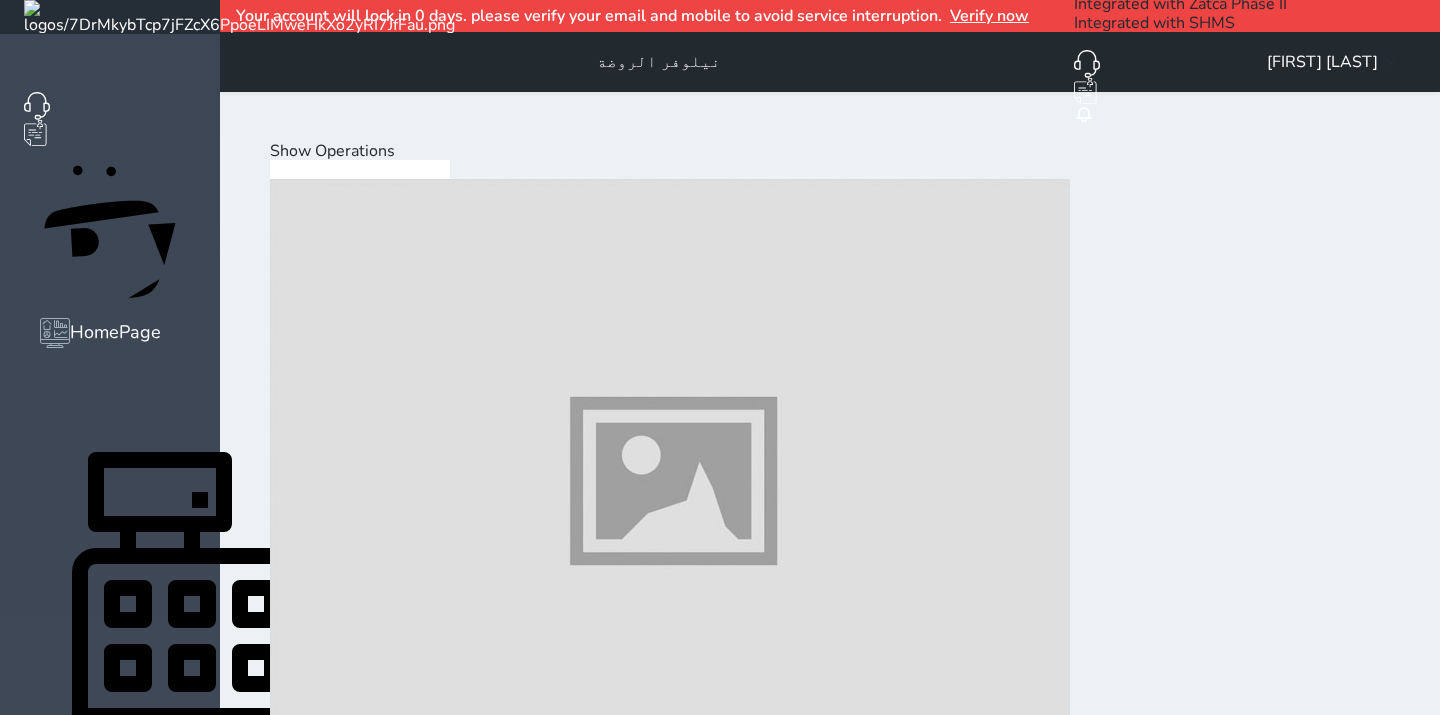 scroll, scrollTop: 1590, scrollLeft: 0, axis: vertical 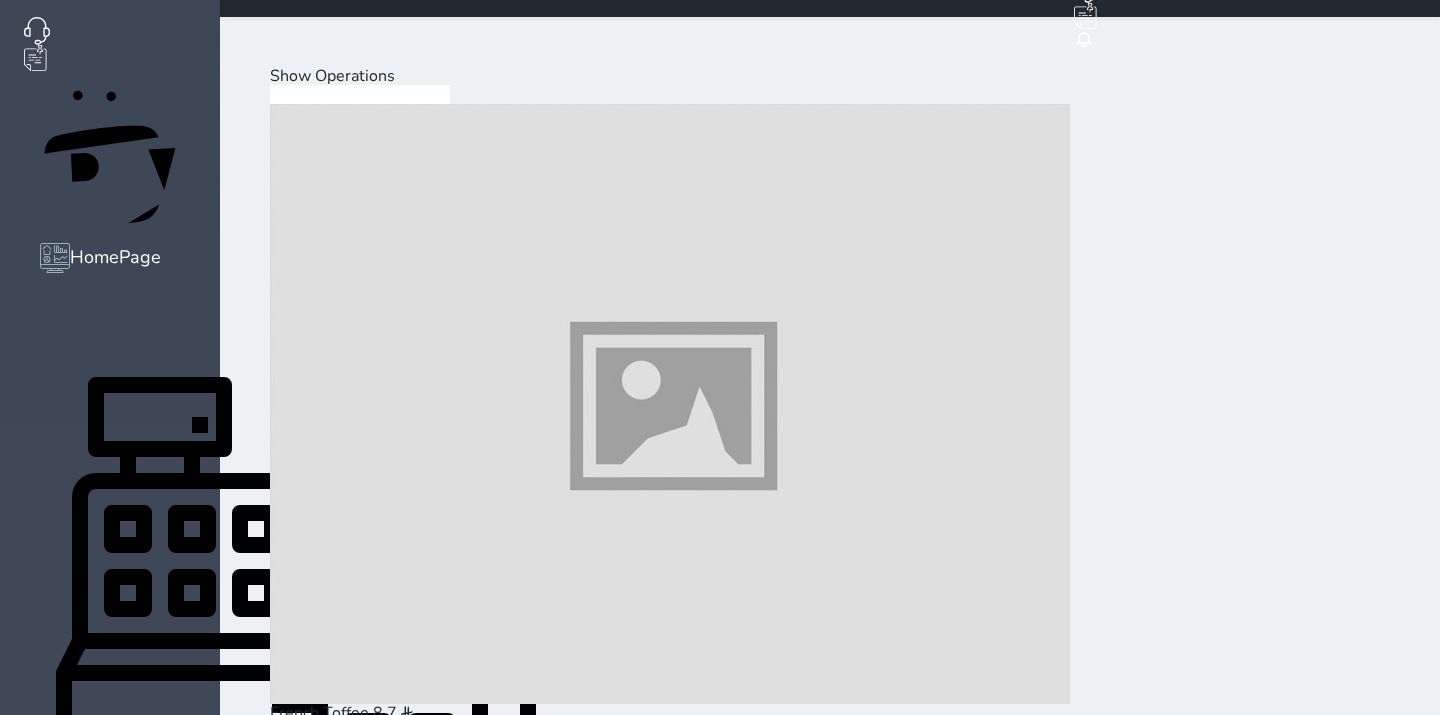 click at bounding box center [670, 22738] 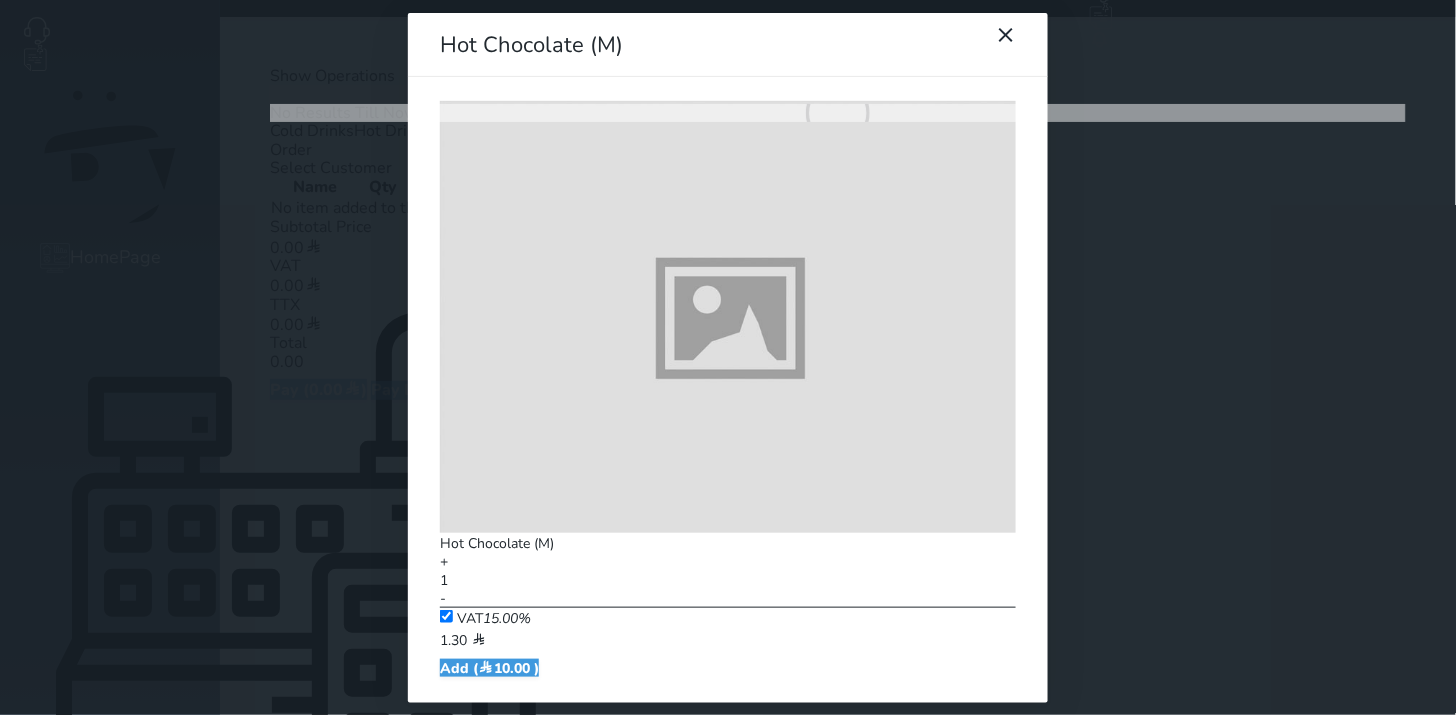 click at bounding box center (838, 113) 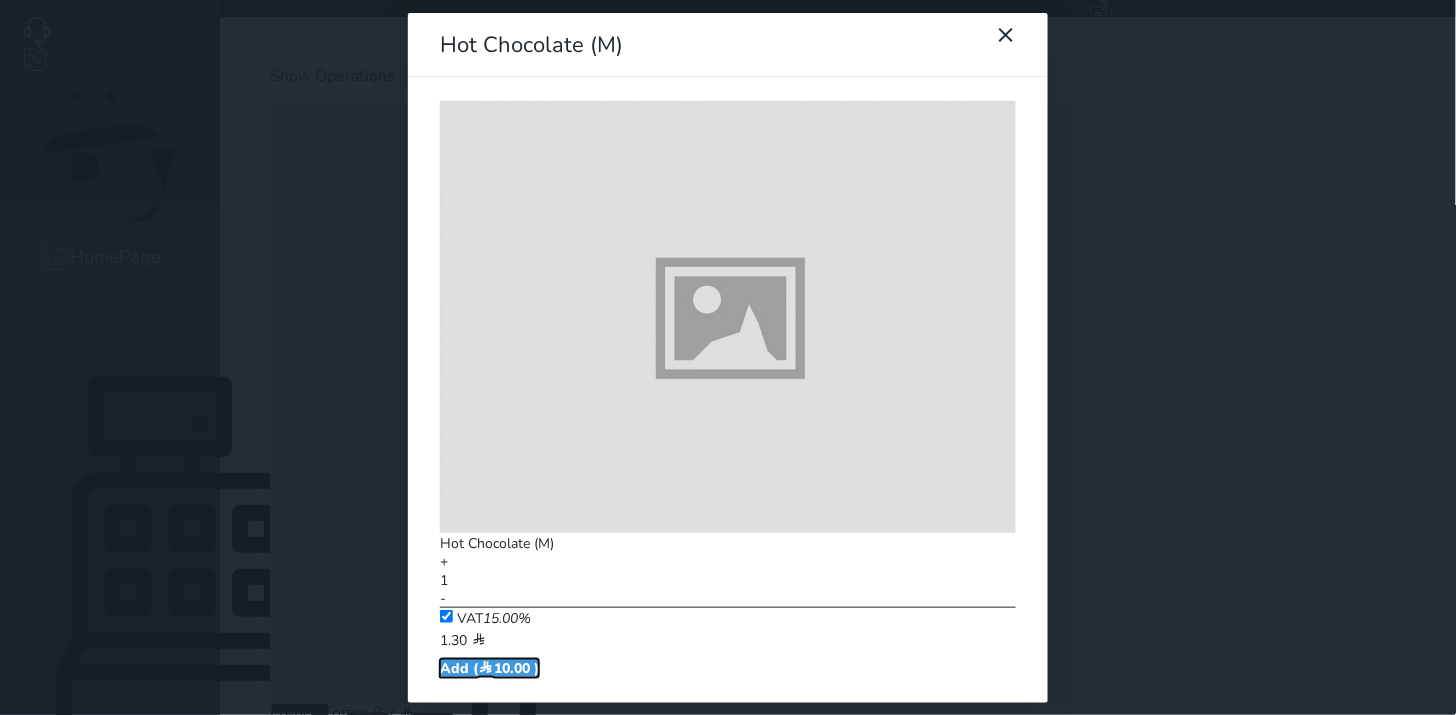 click on "Add  (    10.00 )" at bounding box center [489, 668] 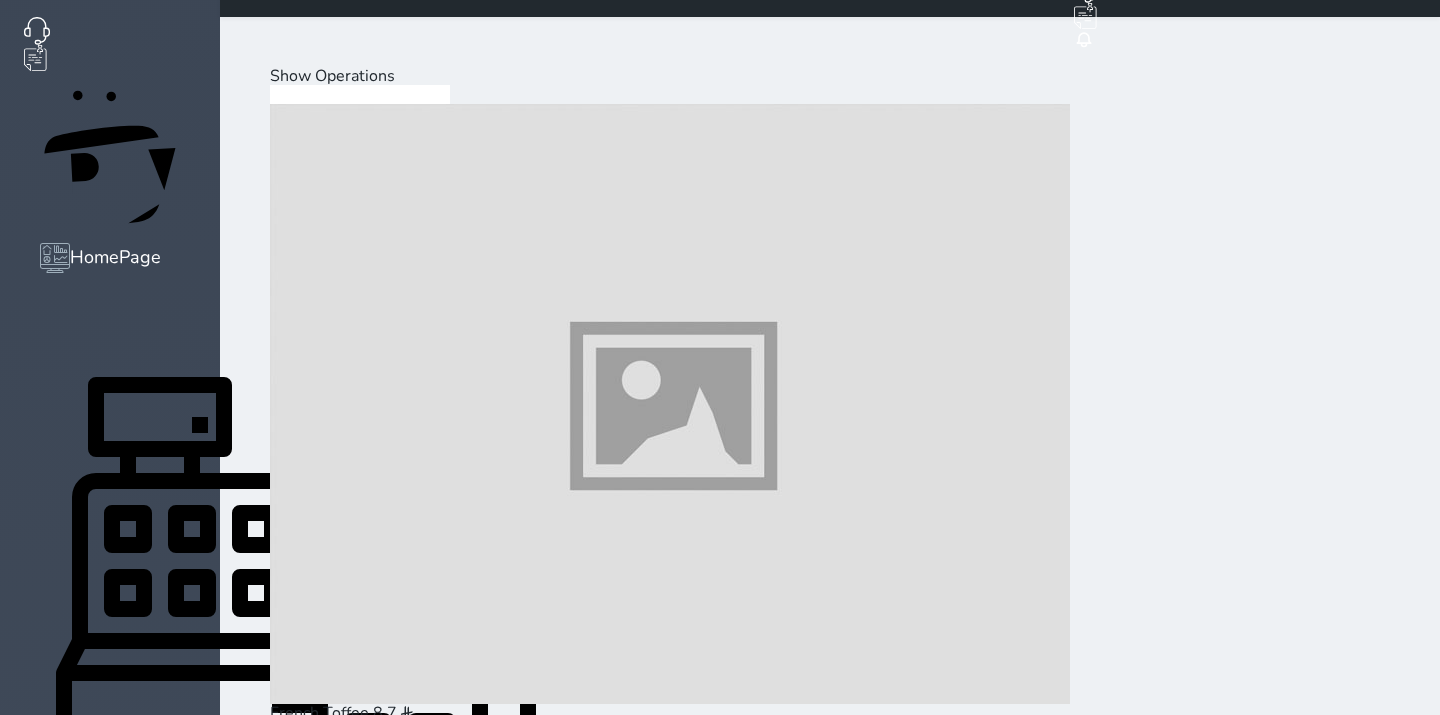 scroll, scrollTop: 777, scrollLeft: 0, axis: vertical 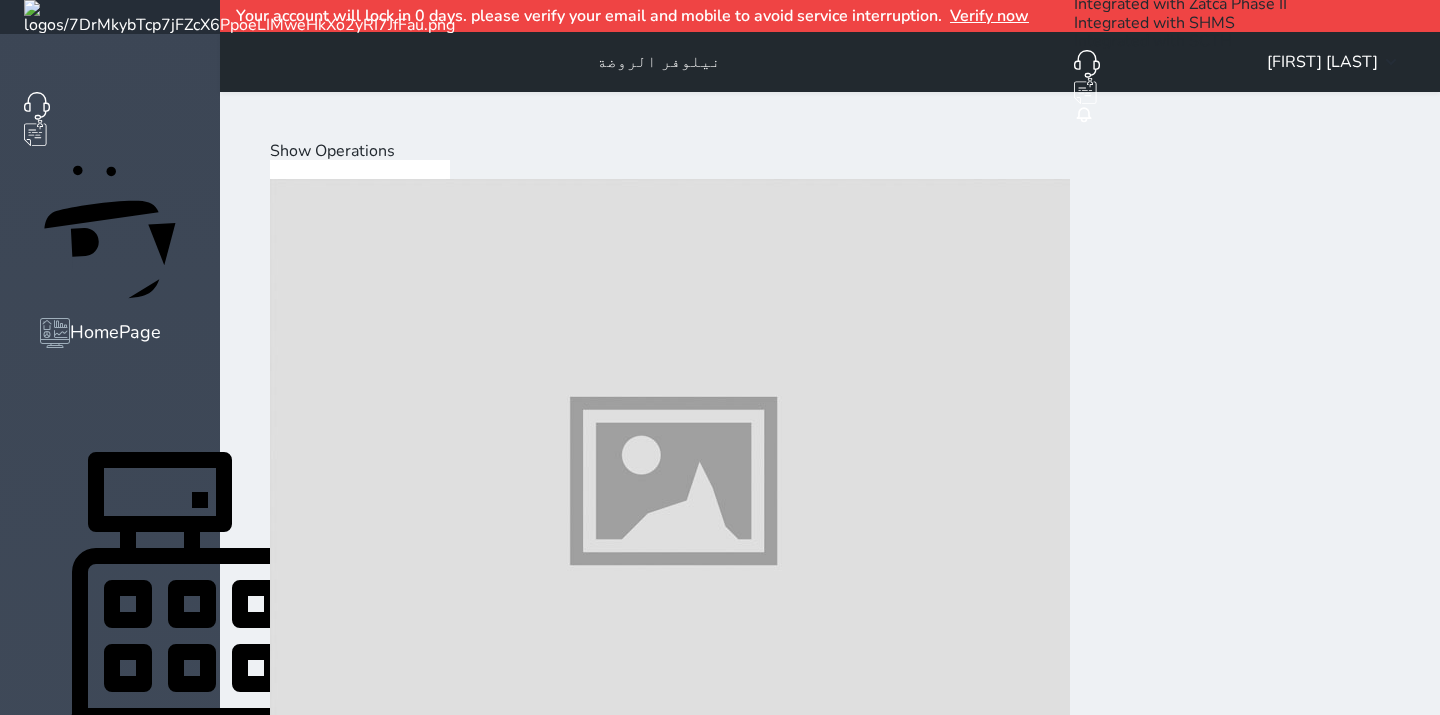 click at bounding box center (670, 10405) 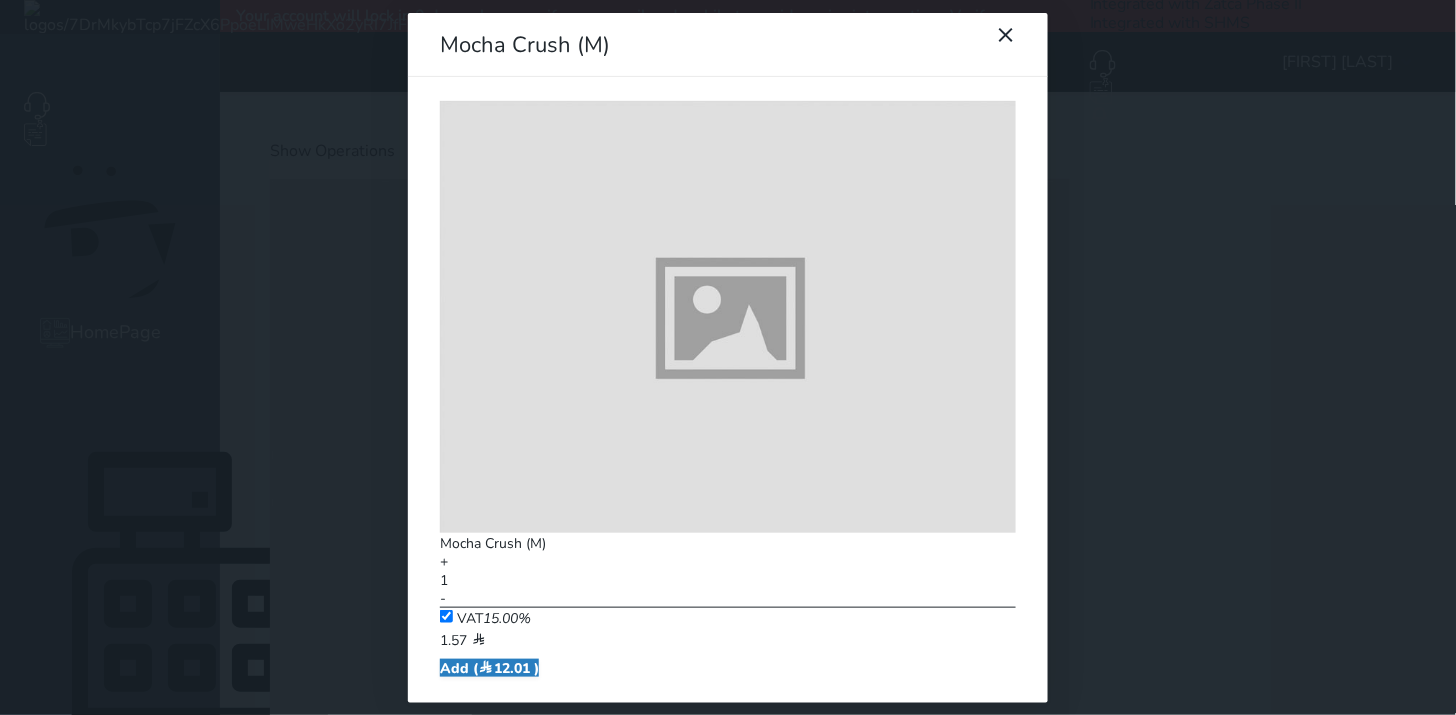 click on "Mocha Crush (M)     +   1   -
VAT  15.00%   1.57       Add  (    12.01 )" at bounding box center [728, 389] 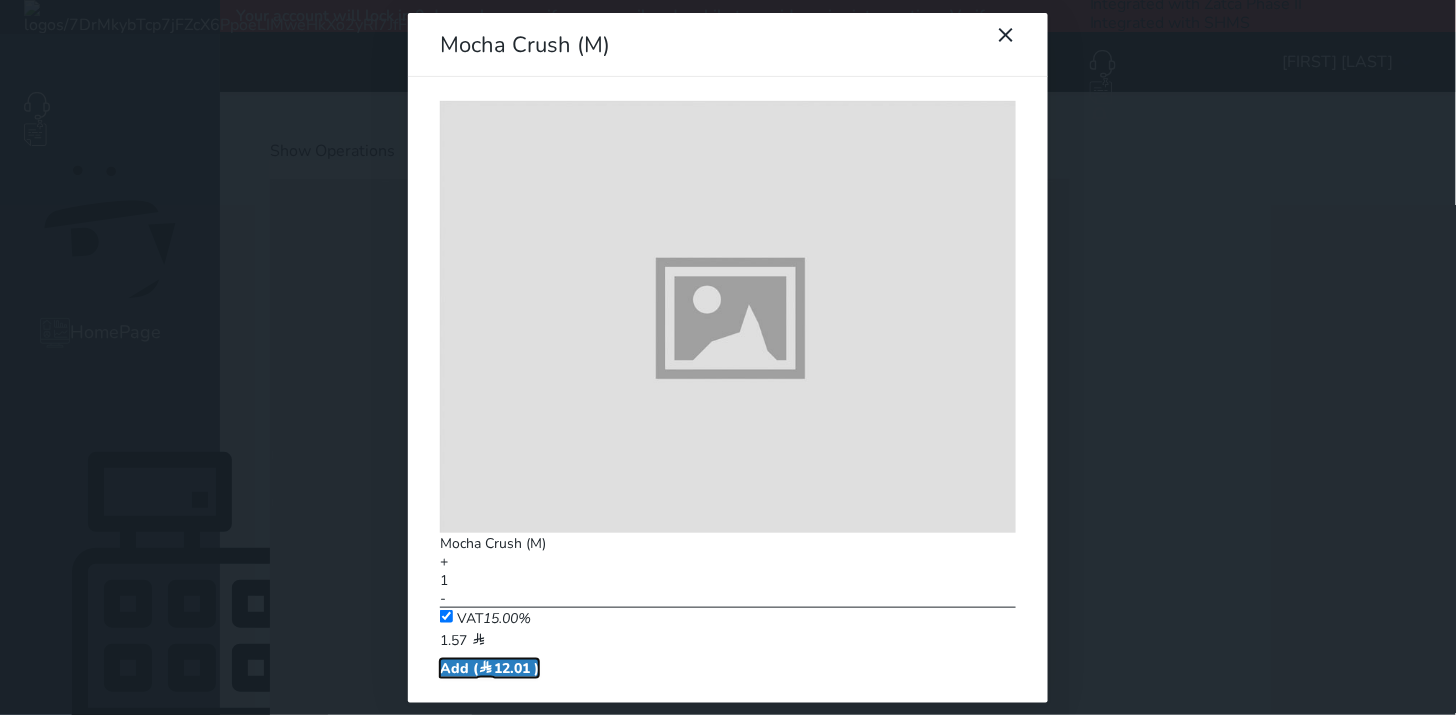 click on "Add  (    12.01 )" at bounding box center [489, 668] 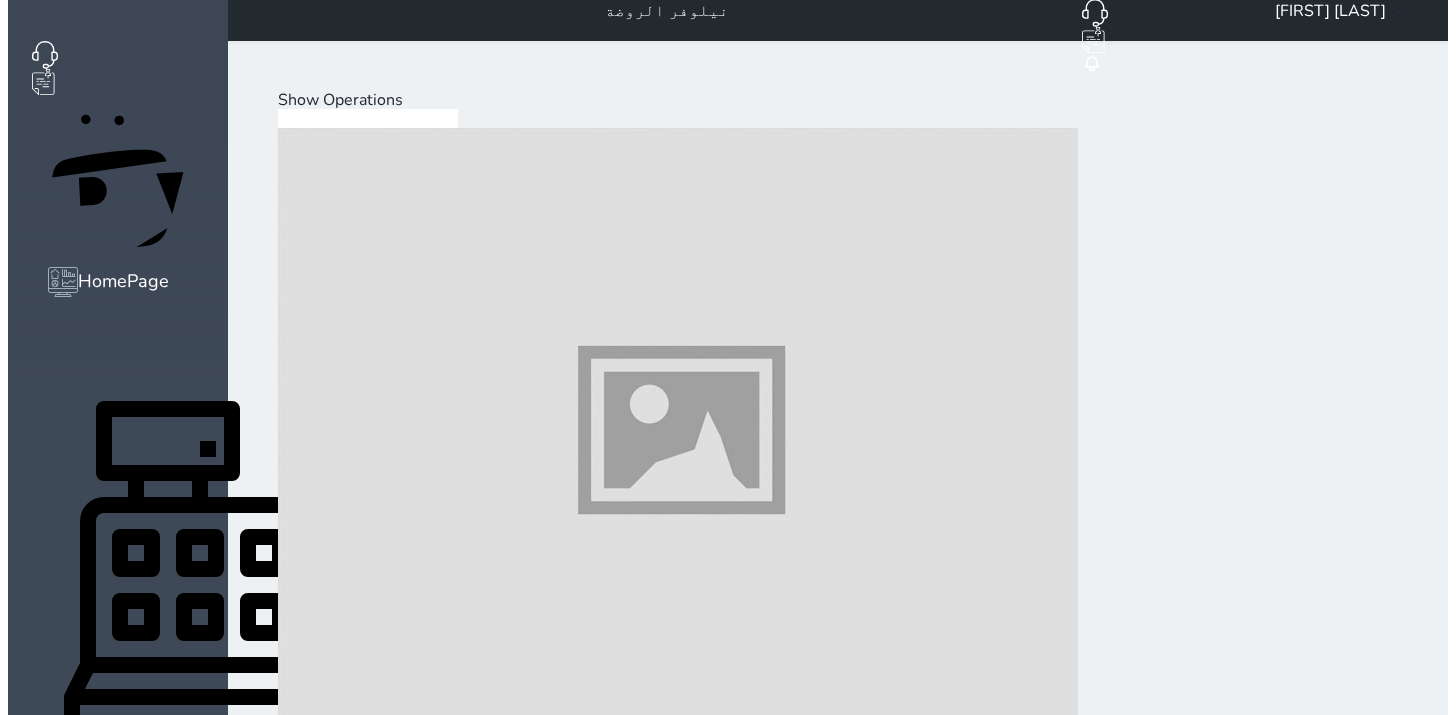 scroll, scrollTop: 75, scrollLeft: 0, axis: vertical 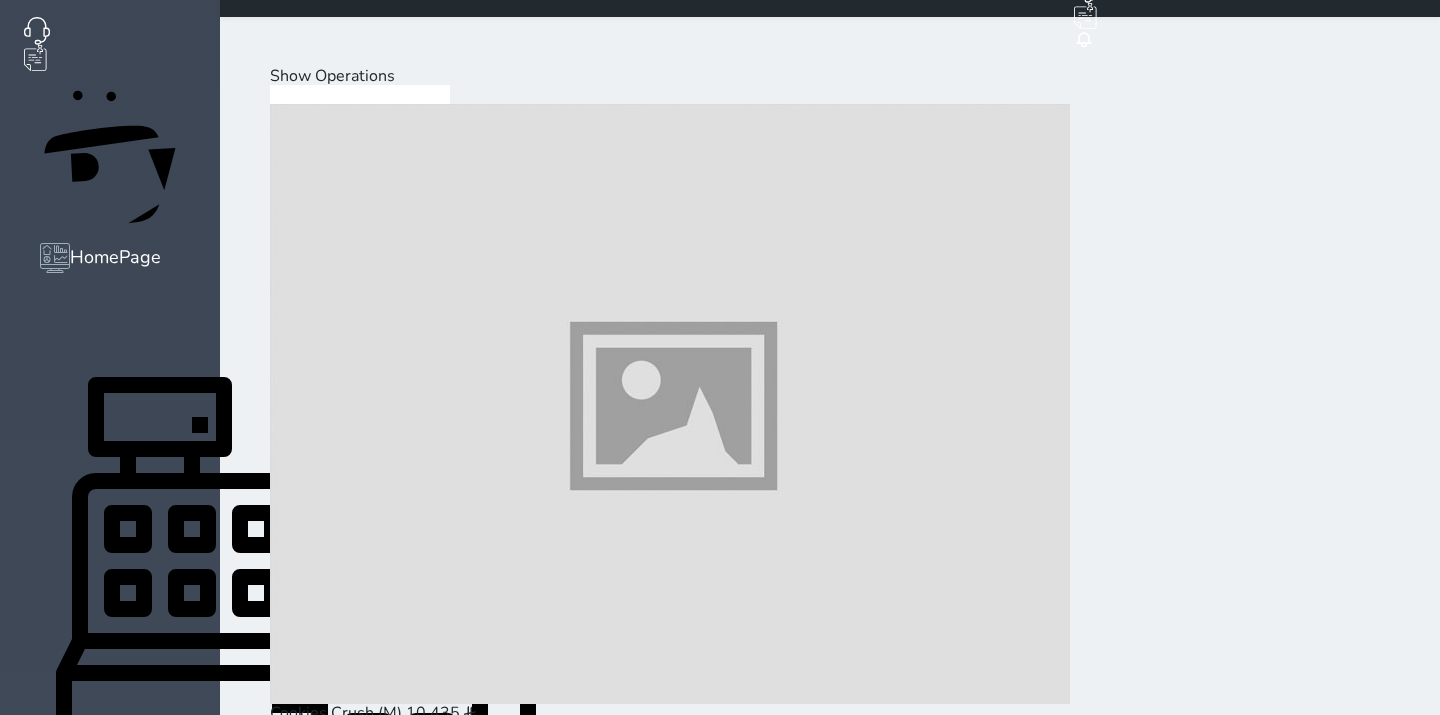 click on "Pay (22.01  )" at bounding box center (323, 20365) 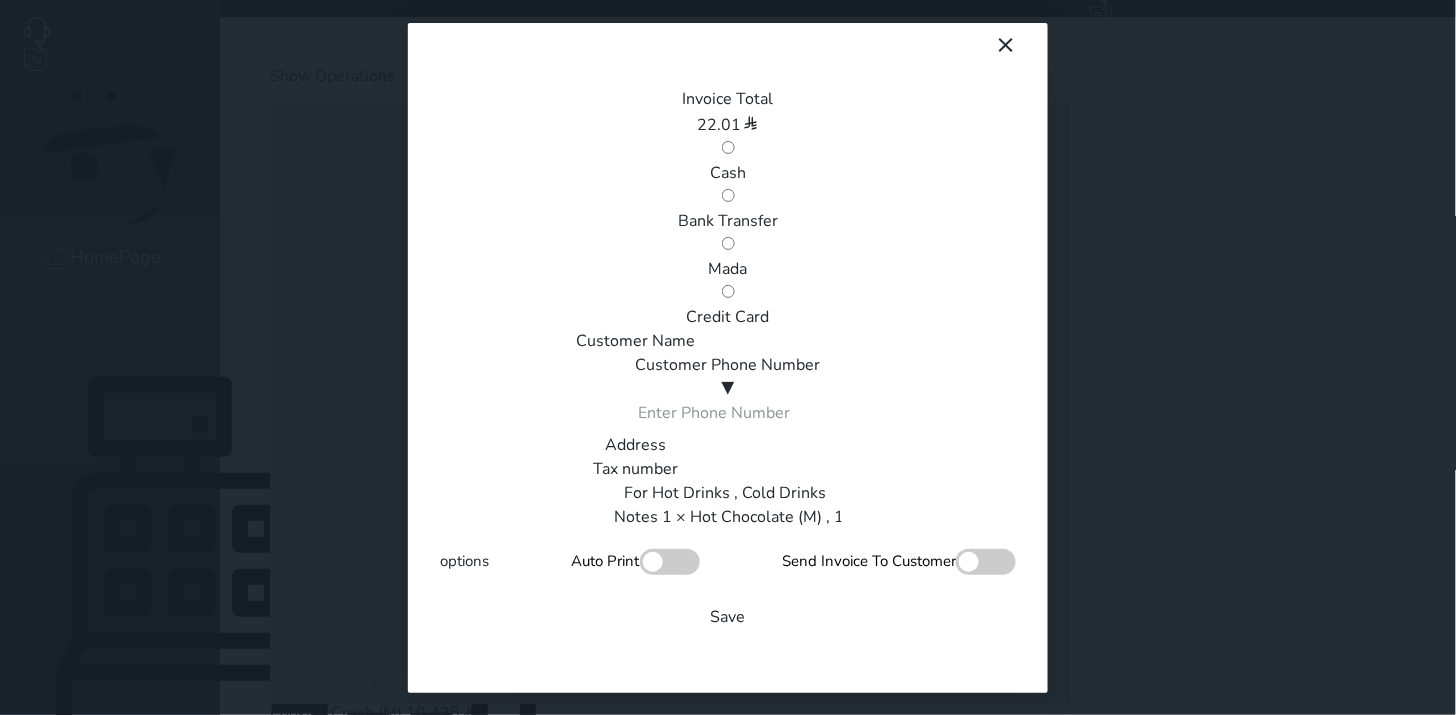 click on "Cash" at bounding box center (728, 173) 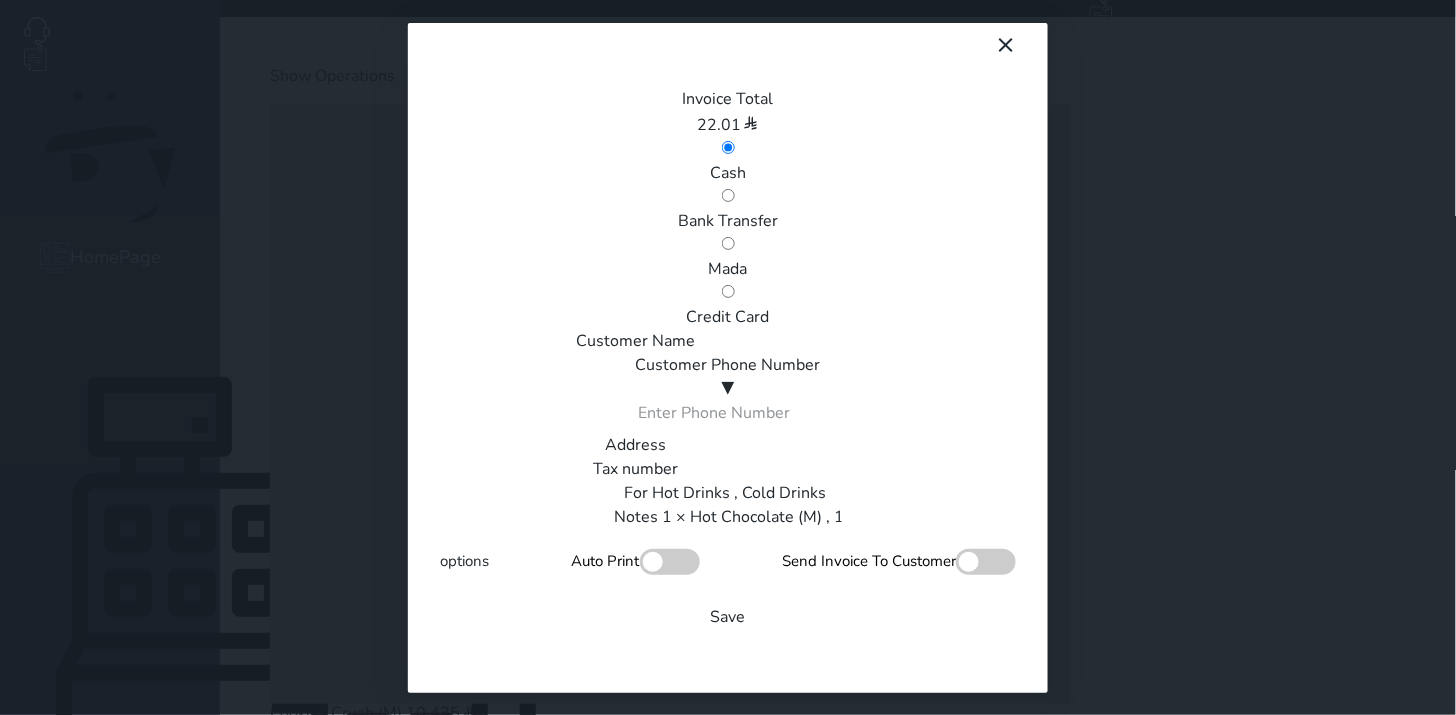 scroll, scrollTop: 342, scrollLeft: 0, axis: vertical 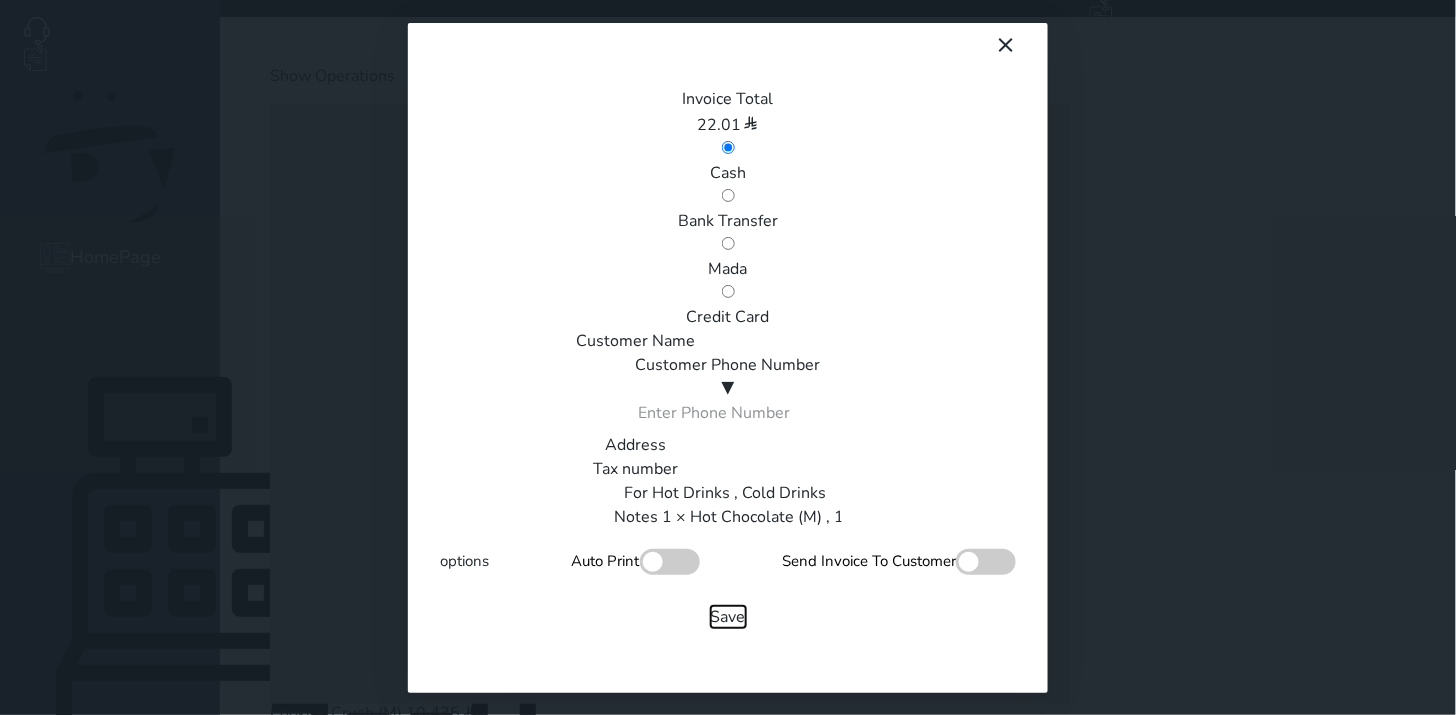 drag, startPoint x: 652, startPoint y: 492, endPoint x: 691, endPoint y: 457, distance: 52.40229 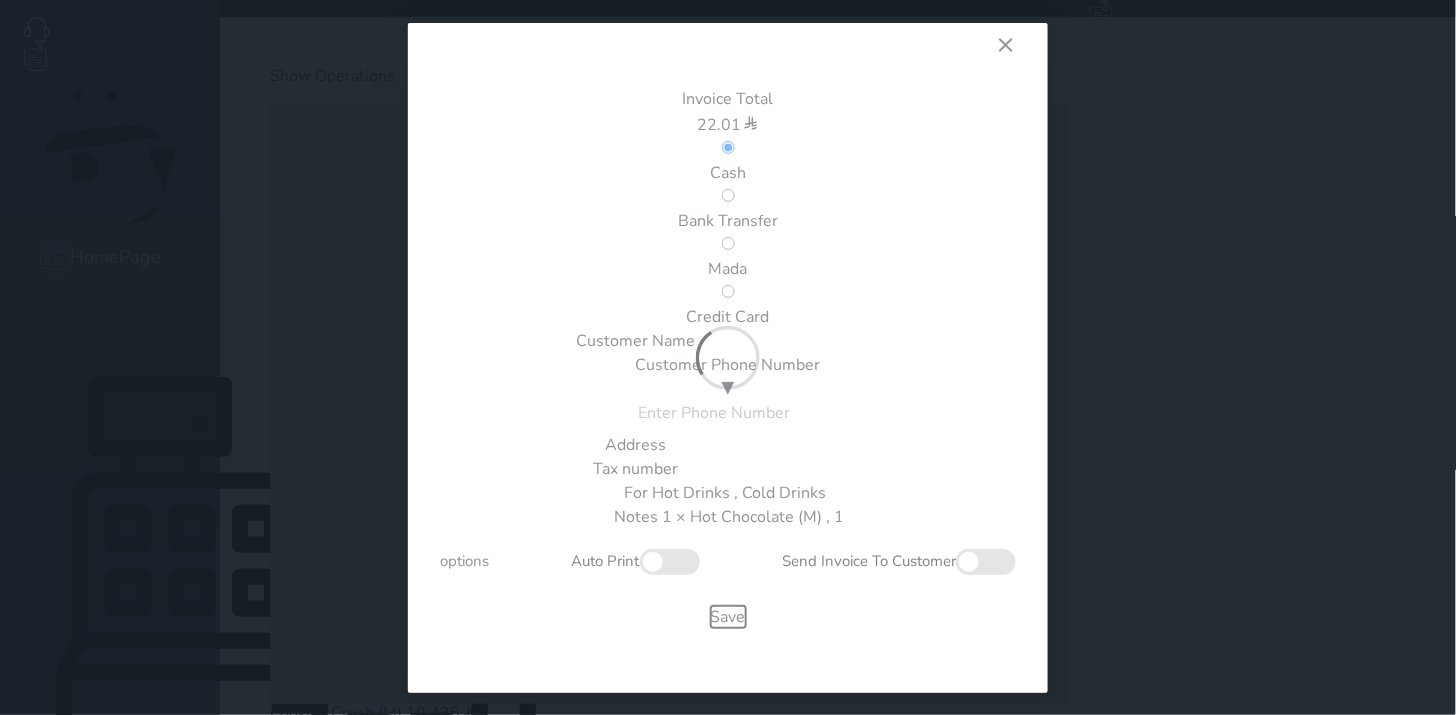 type 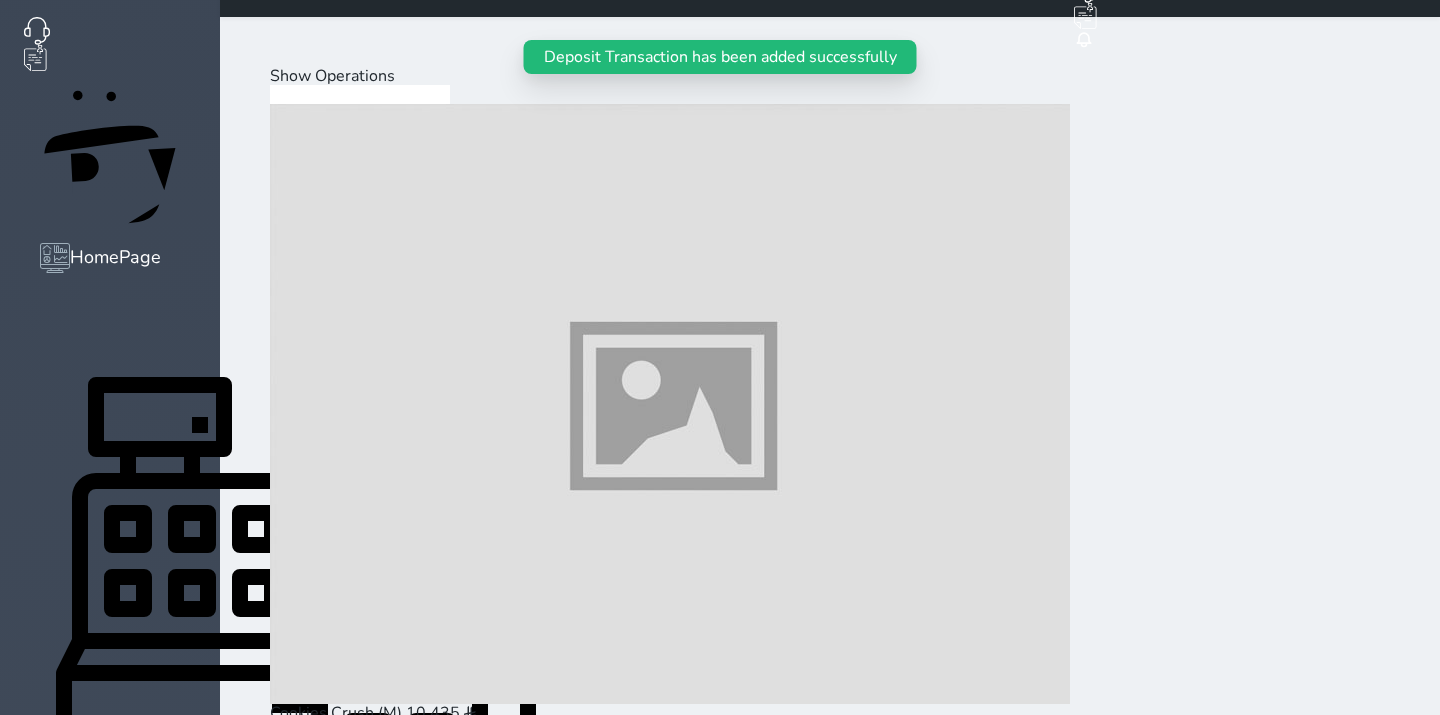 click on "Select Customer" at bounding box center [331, 20002] 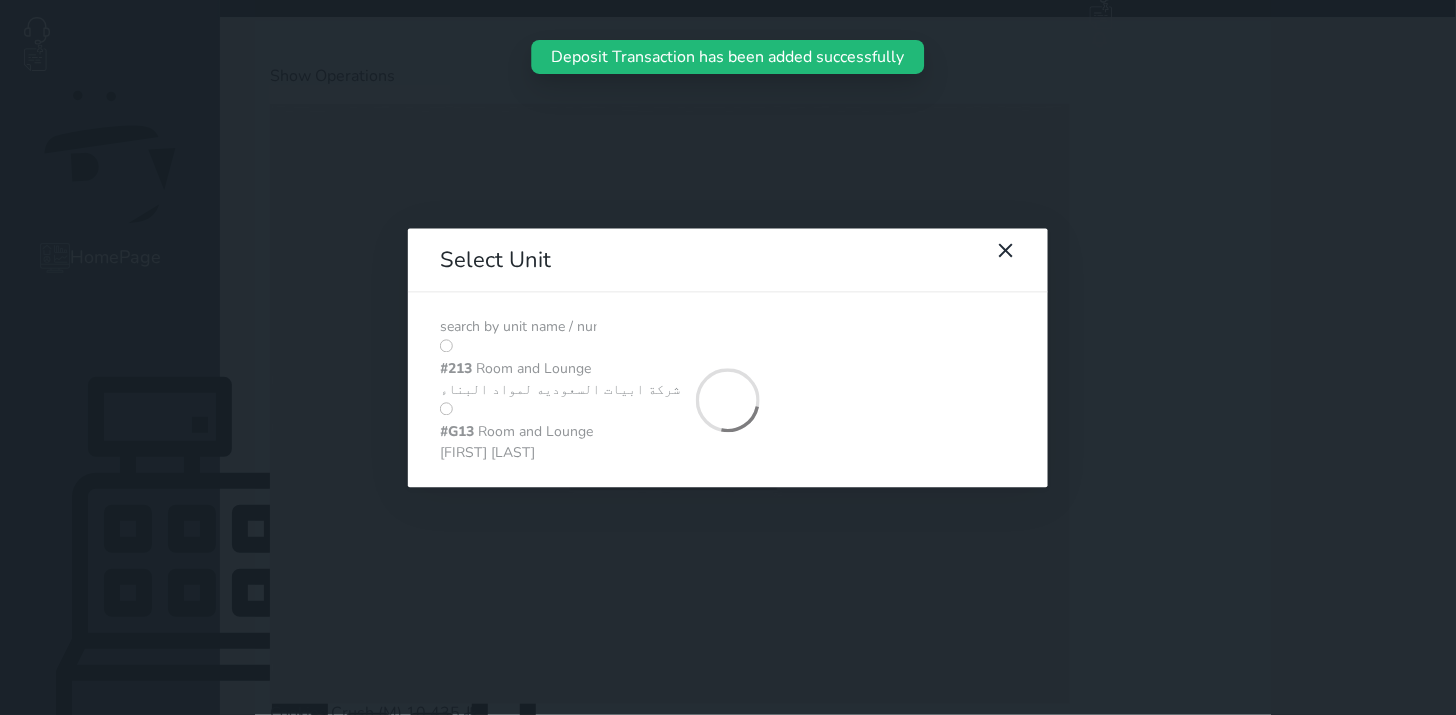 click at bounding box center (518, 327) 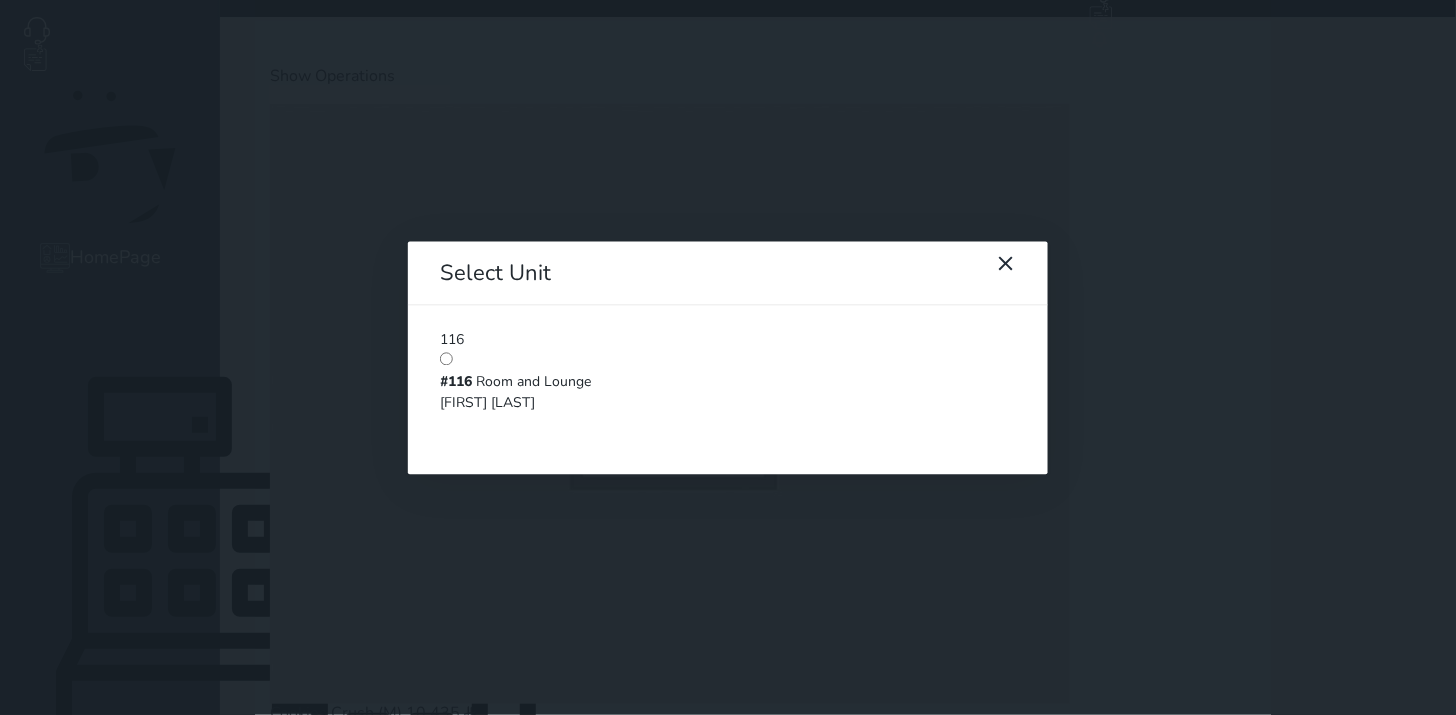 type on "116" 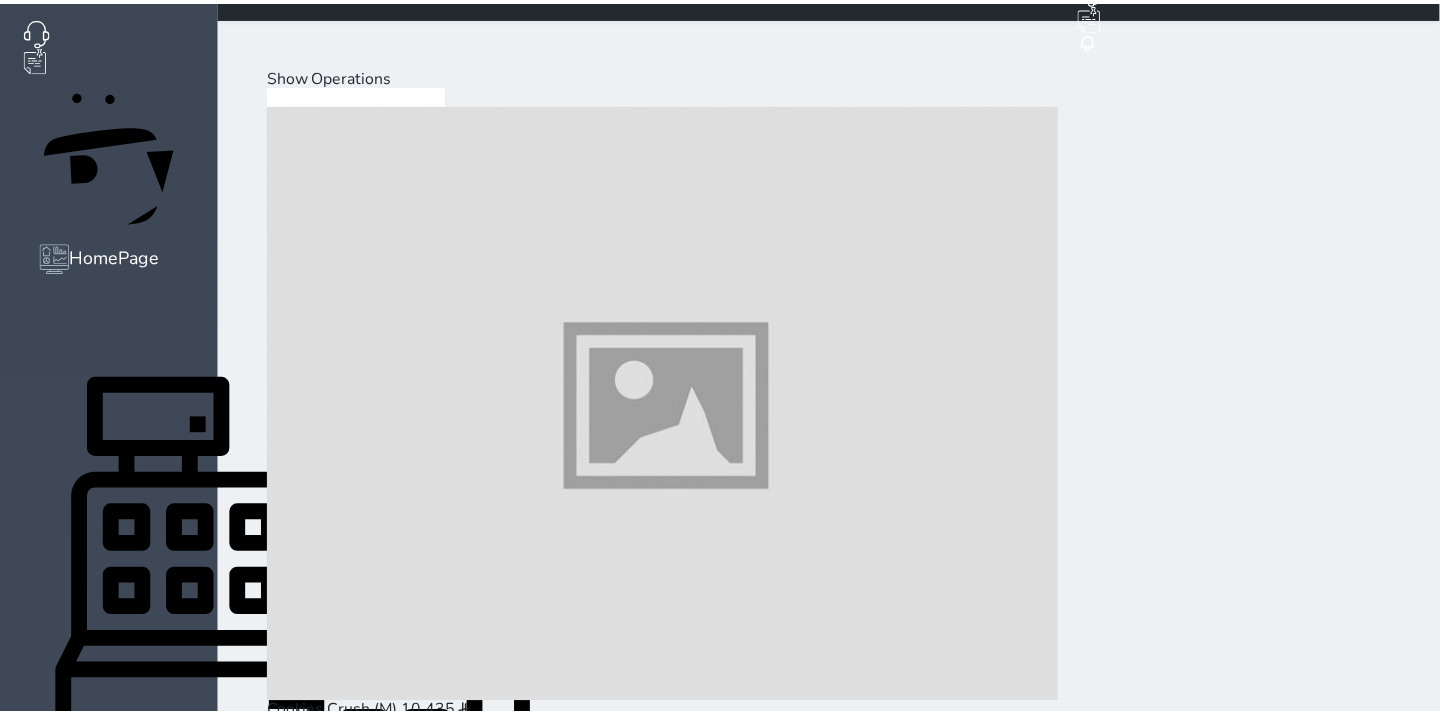 scroll, scrollTop: 31, scrollLeft: 0, axis: vertical 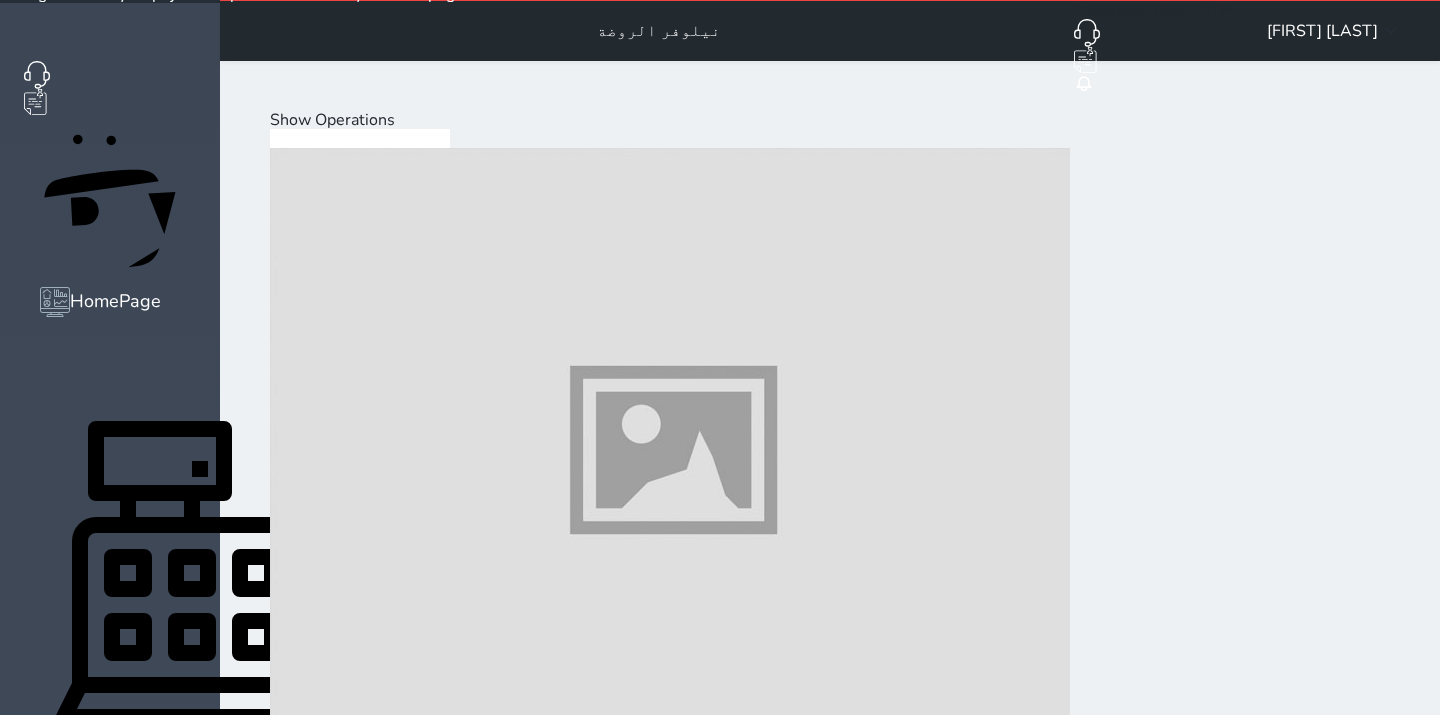 drag, startPoint x: 485, startPoint y: 244, endPoint x: 585, endPoint y: 260, distance: 101.27191 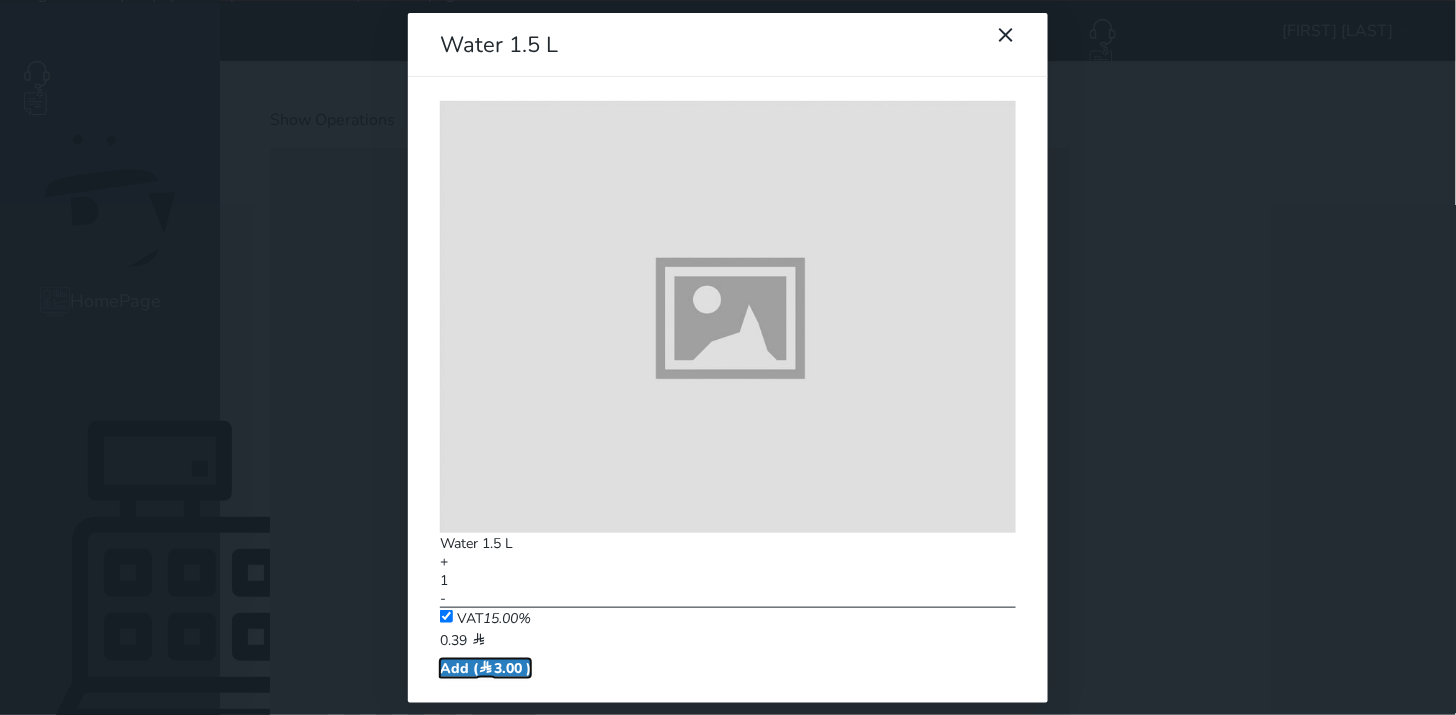 click on "Add  (    3.00 )" at bounding box center [485, 668] 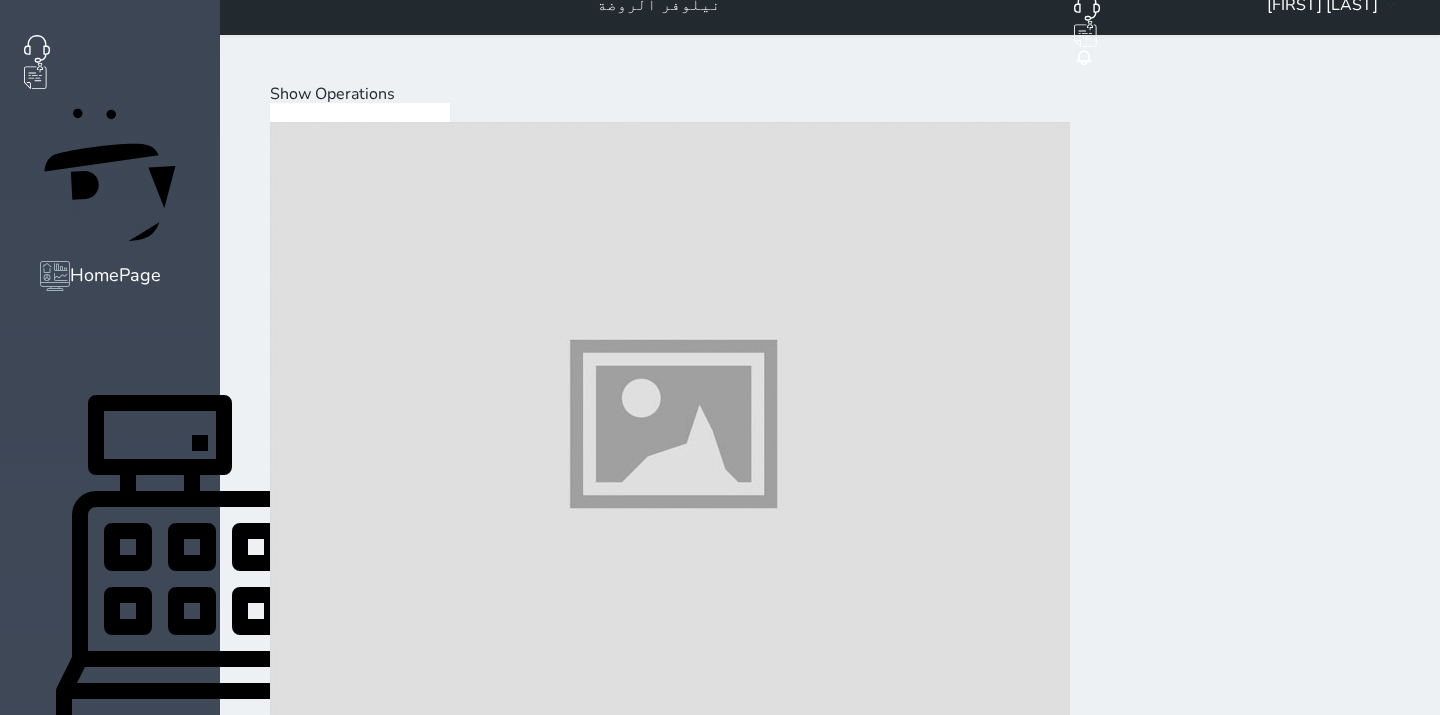 scroll, scrollTop: 65, scrollLeft: 0, axis: vertical 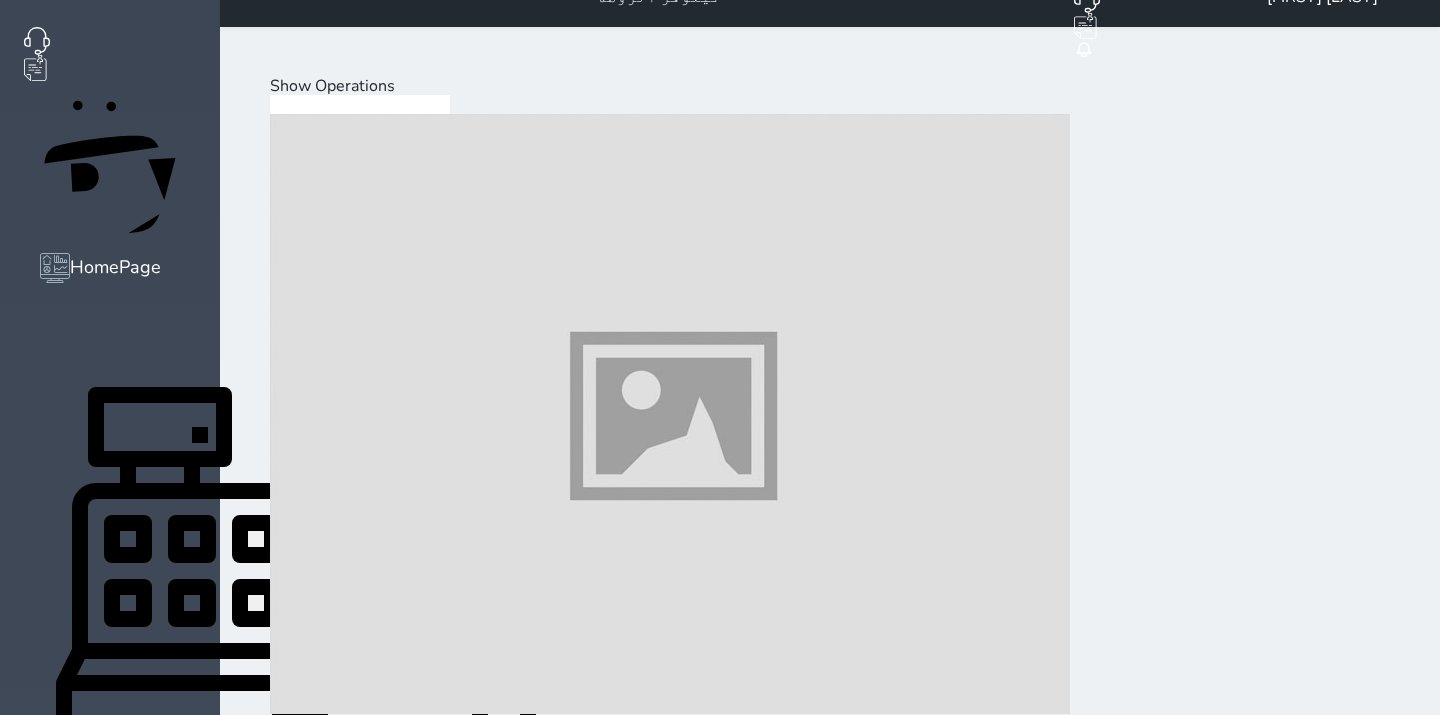 drag, startPoint x: 1295, startPoint y: 654, endPoint x: 1293, endPoint y: 628, distance: 26.076809 